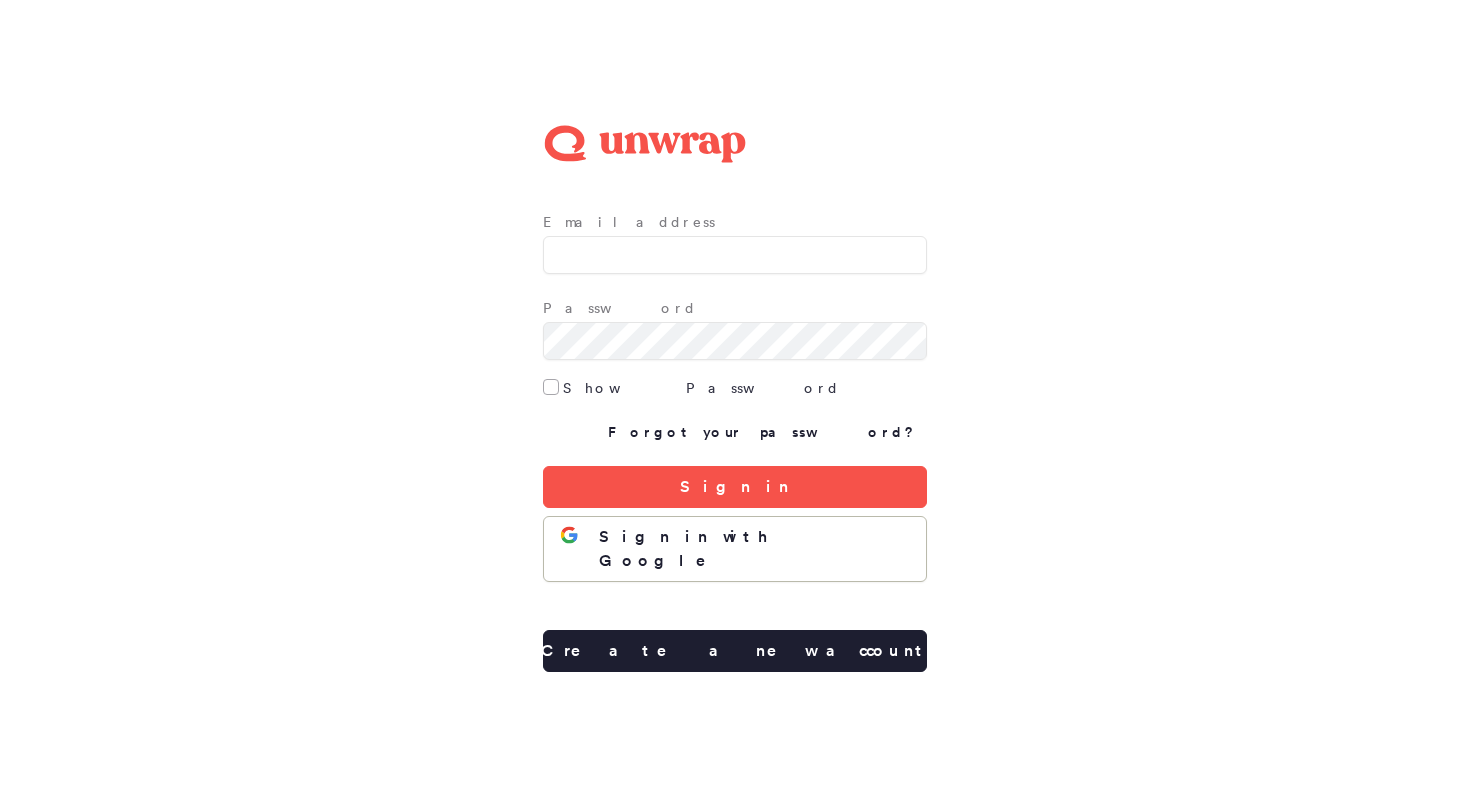 scroll, scrollTop: 0, scrollLeft: 0, axis: both 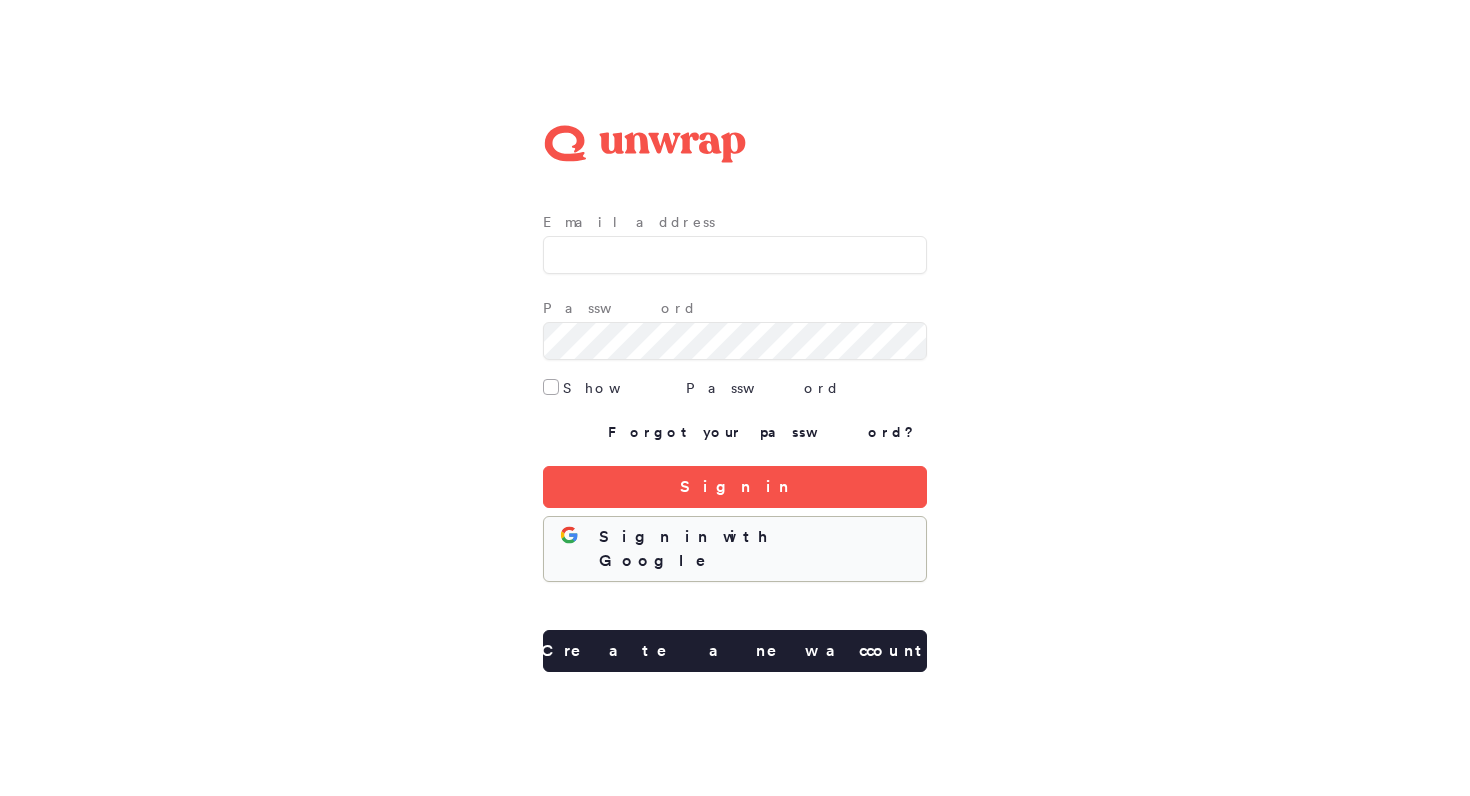 click on "Sign in with Google" at bounding box center (754, 549) 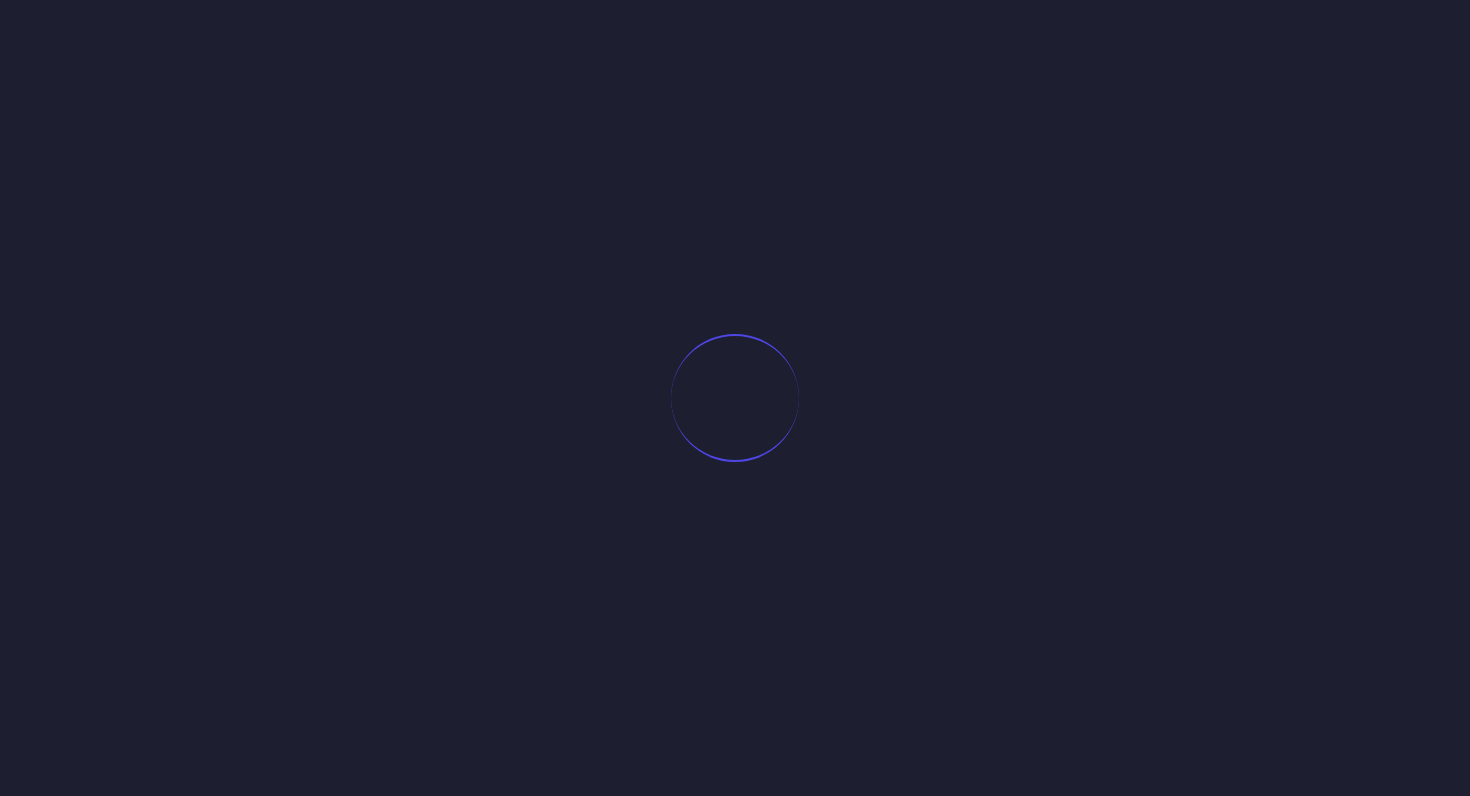 scroll, scrollTop: 0, scrollLeft: 0, axis: both 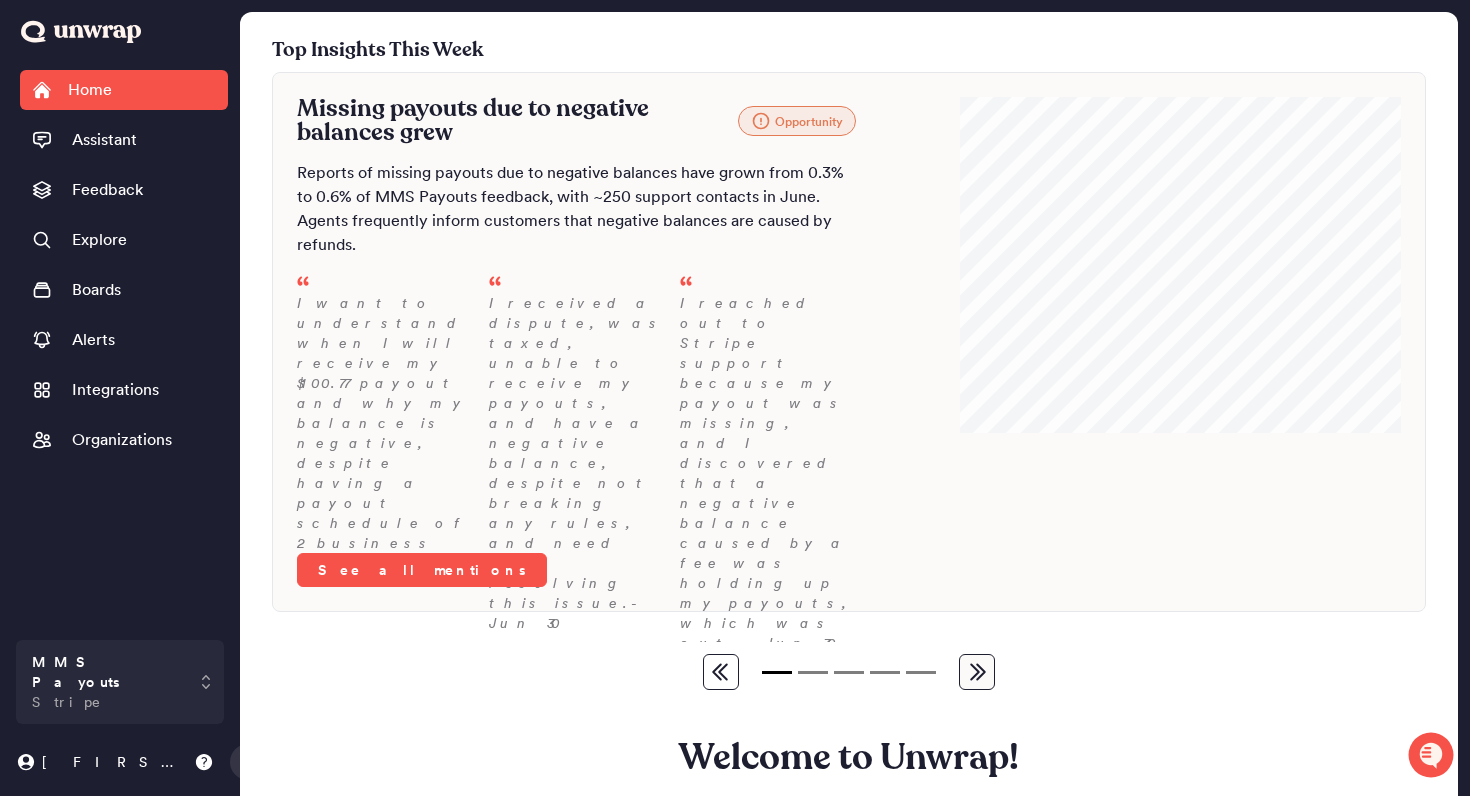 click on "Missing payouts due to negative balances grew Opportunity Reports of missing payouts due to negative balances have grown from 0.3% to 0.6% of MMS Payouts feedback, with ~250 support contacts in June. Agents frequently inform customers that negative balances are caused by refunds. I want to understand when I will receive my $[PRICE] payout and why my balance is negative, despite having a payout schedule of 2 business days.  -  Jun 30 I received a dispute, was taxed, unable to receive my payouts, and have a negative balance, despite not breaking any rules, and need help resolving this issue.  -  Jun 30 I reached out to Stripe support because my payout was missing, and I discovered that a negative balance caused by a fee was holding up my payouts, which was out...  -  Jun 30 See all mentions" at bounding box center (624, 342) 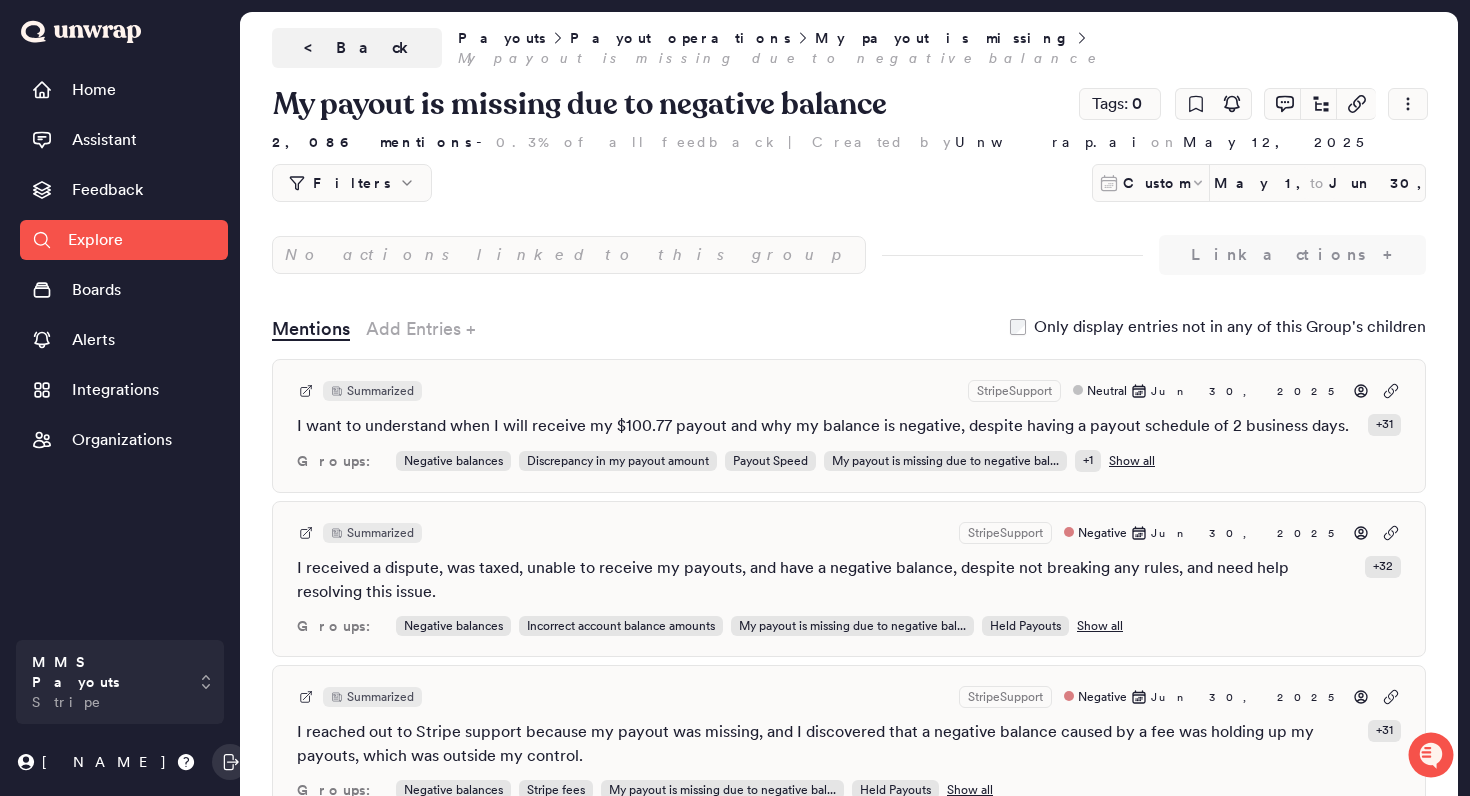scroll, scrollTop: 0, scrollLeft: 0, axis: both 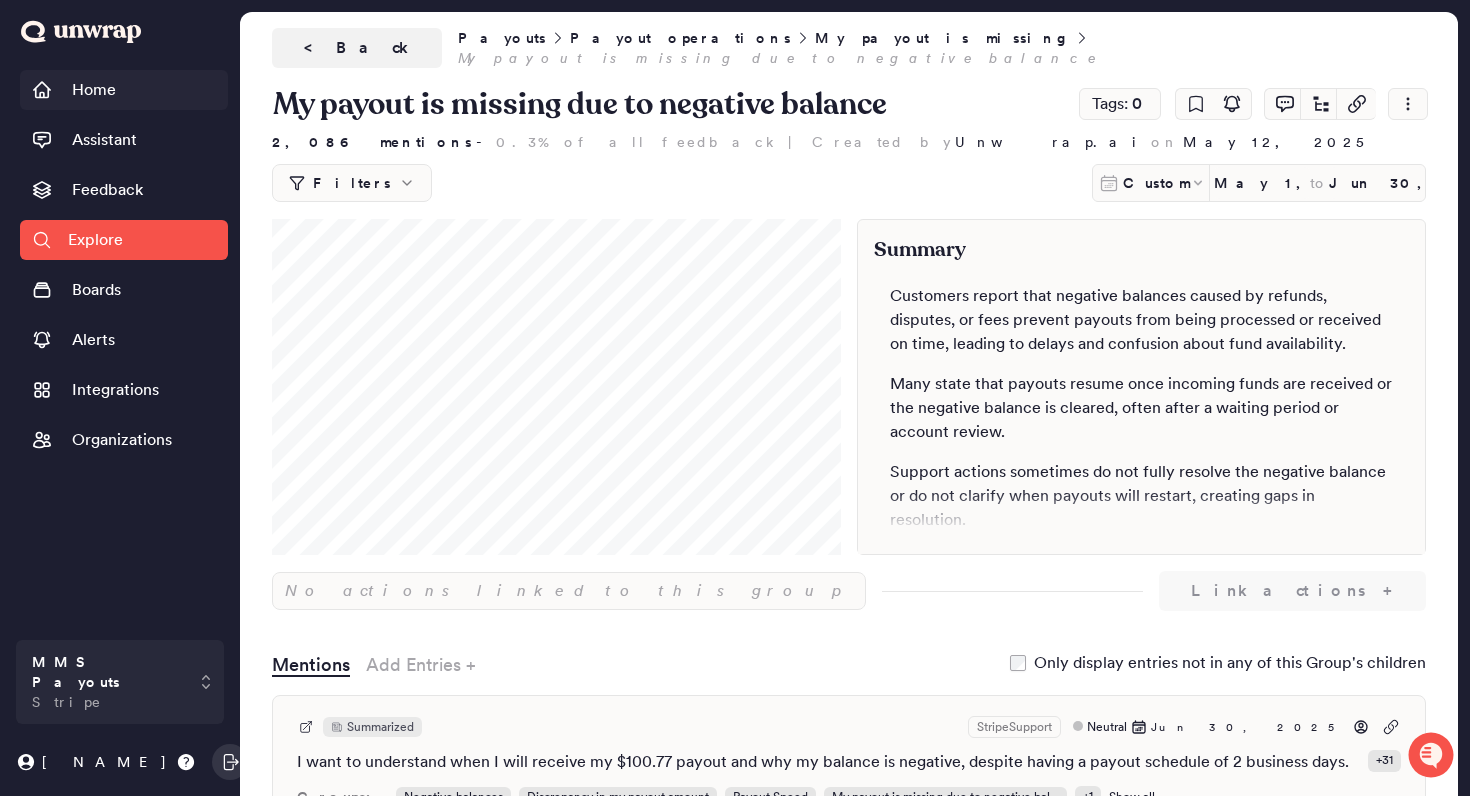 click on "Home" at bounding box center [94, 90] 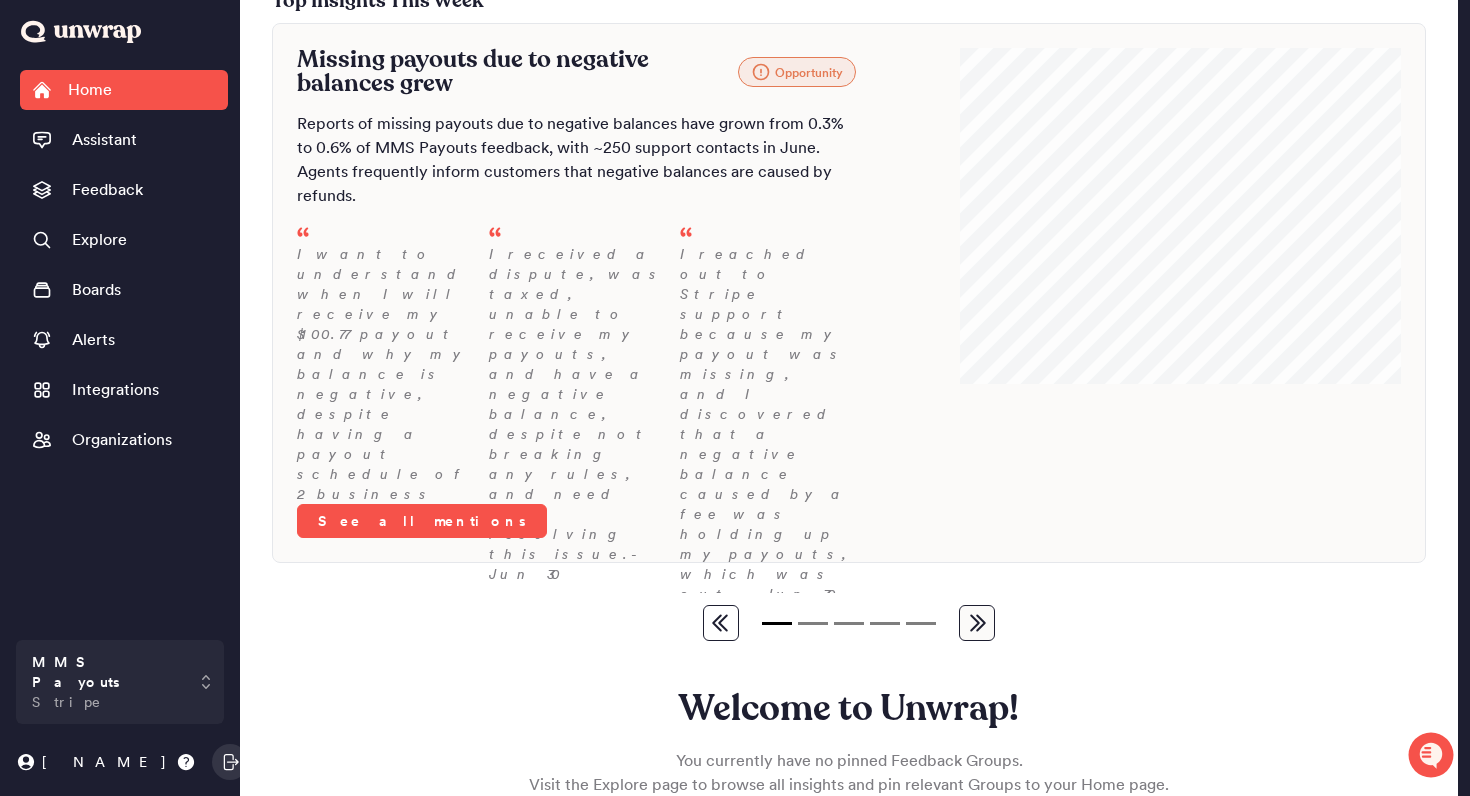 scroll, scrollTop: 0, scrollLeft: 0, axis: both 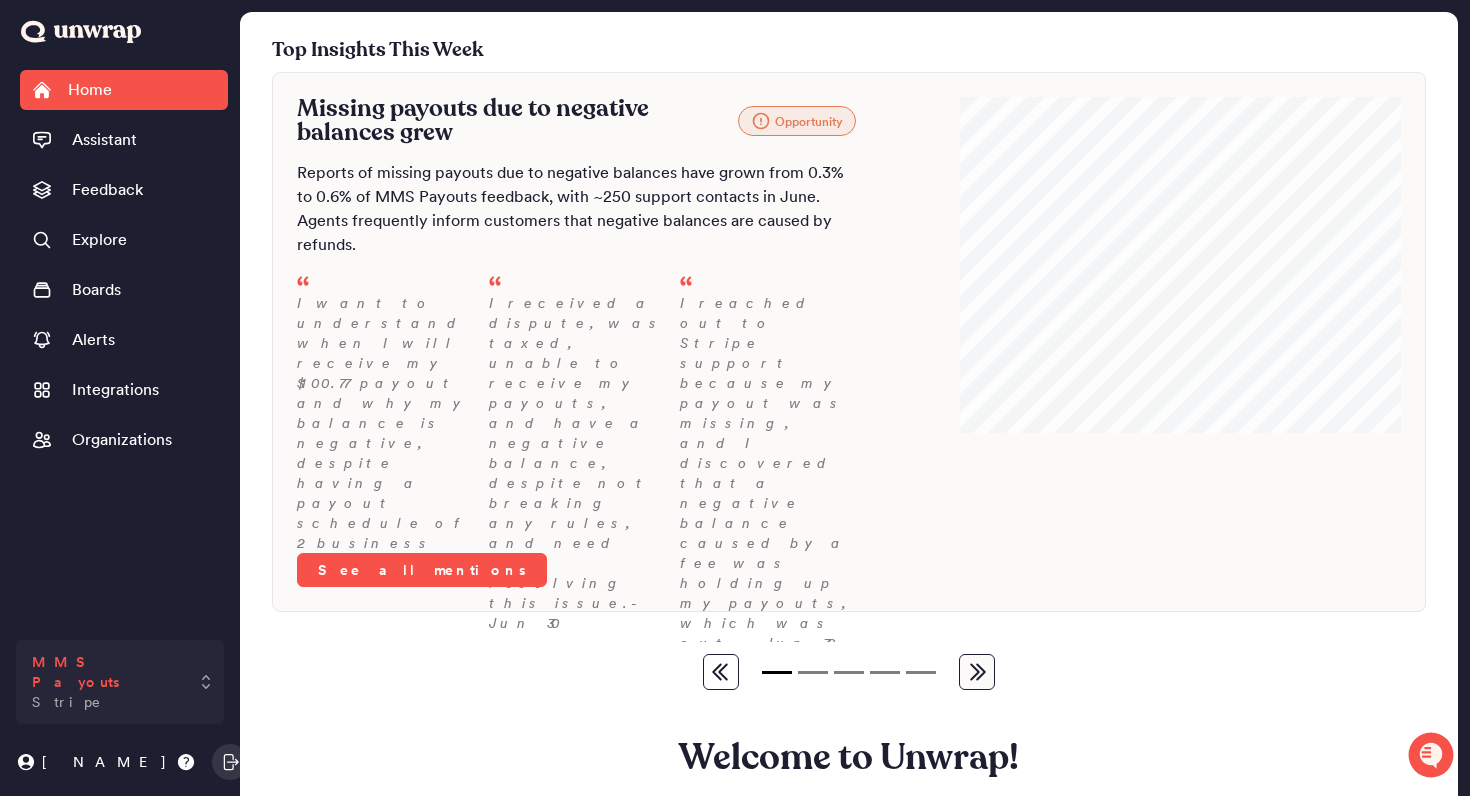 click on "MMS Payouts Stripe" at bounding box center (120, 682) 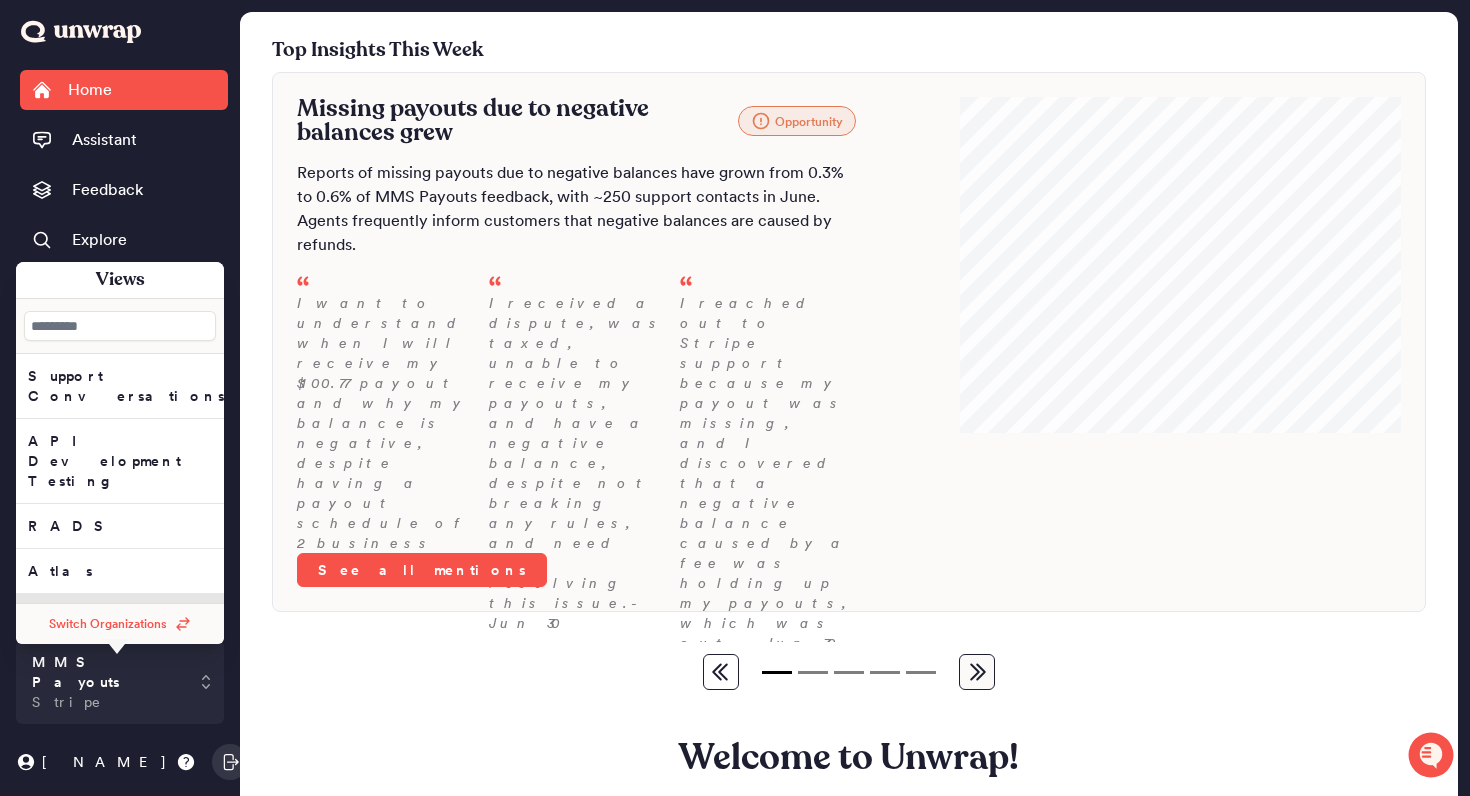 click at bounding box center (120, 326) 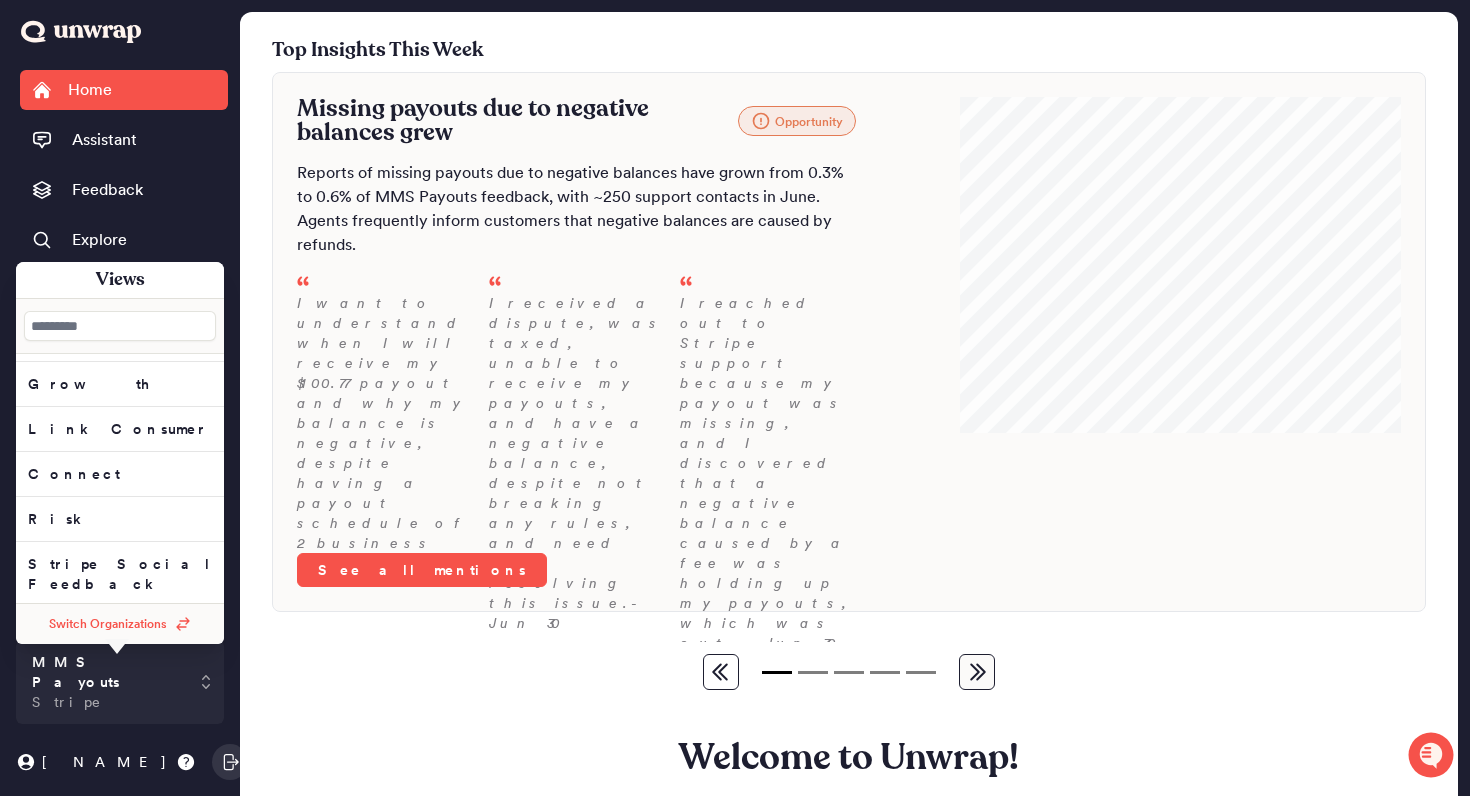 scroll, scrollTop: 542, scrollLeft: 0, axis: vertical 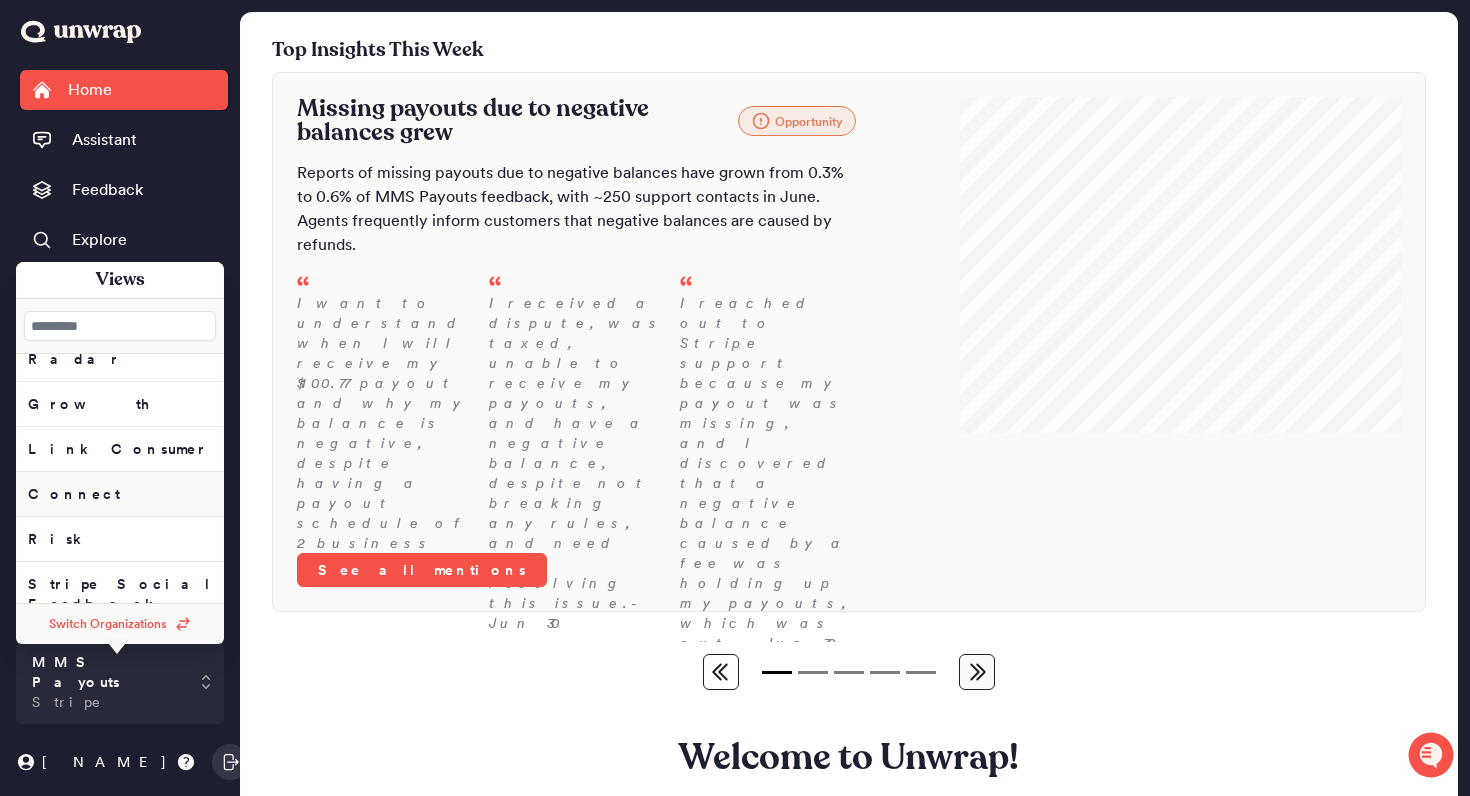 click on "Connect" at bounding box center [120, -156] 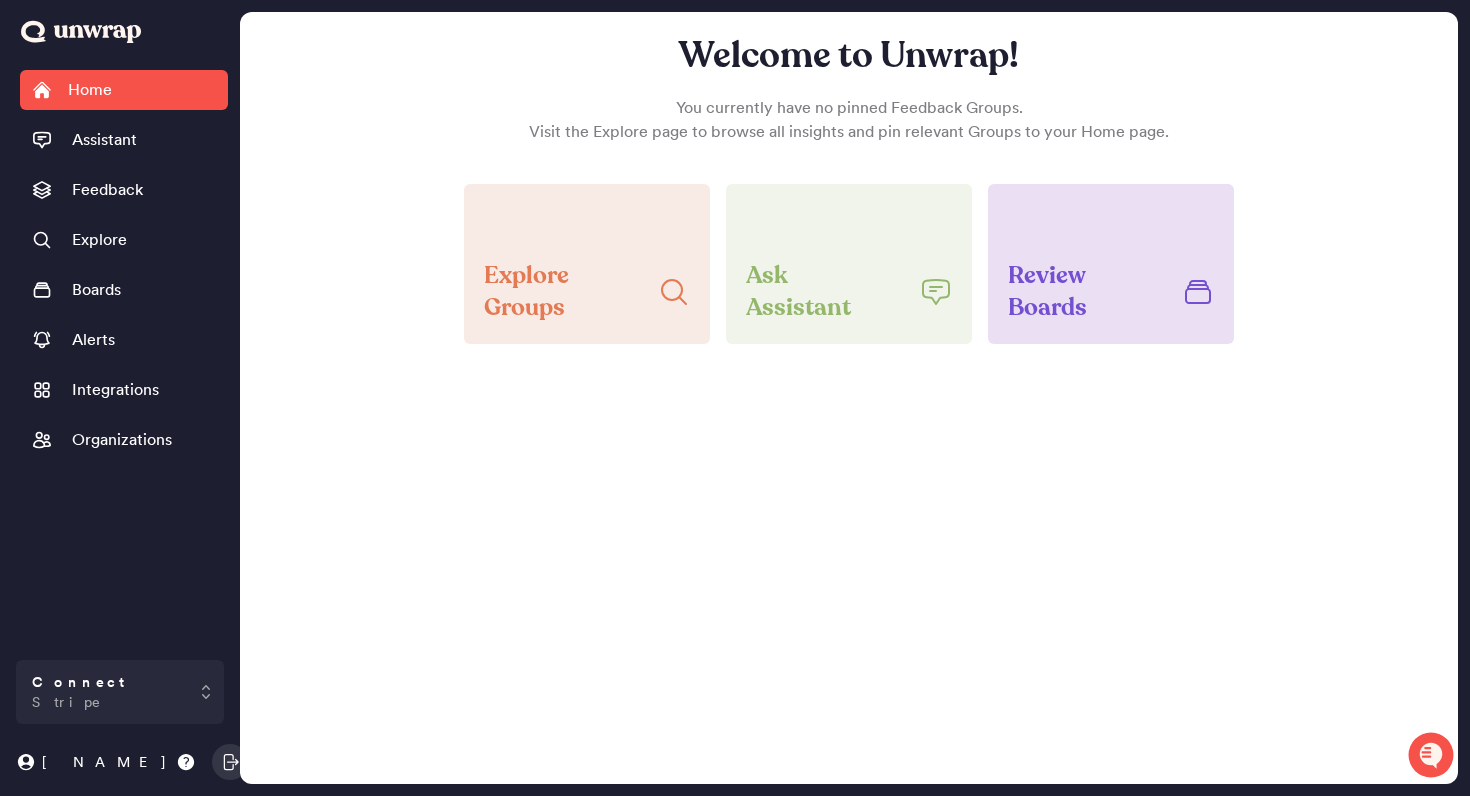 click on "Welcome to Unwrap! You currently have no pinned Feedback Groups. Visit the Explore page to browse all insights and pin relevant Groups to your Home page. Explore  Groups Ask  Assistant Review  Boards" at bounding box center [849, 398] 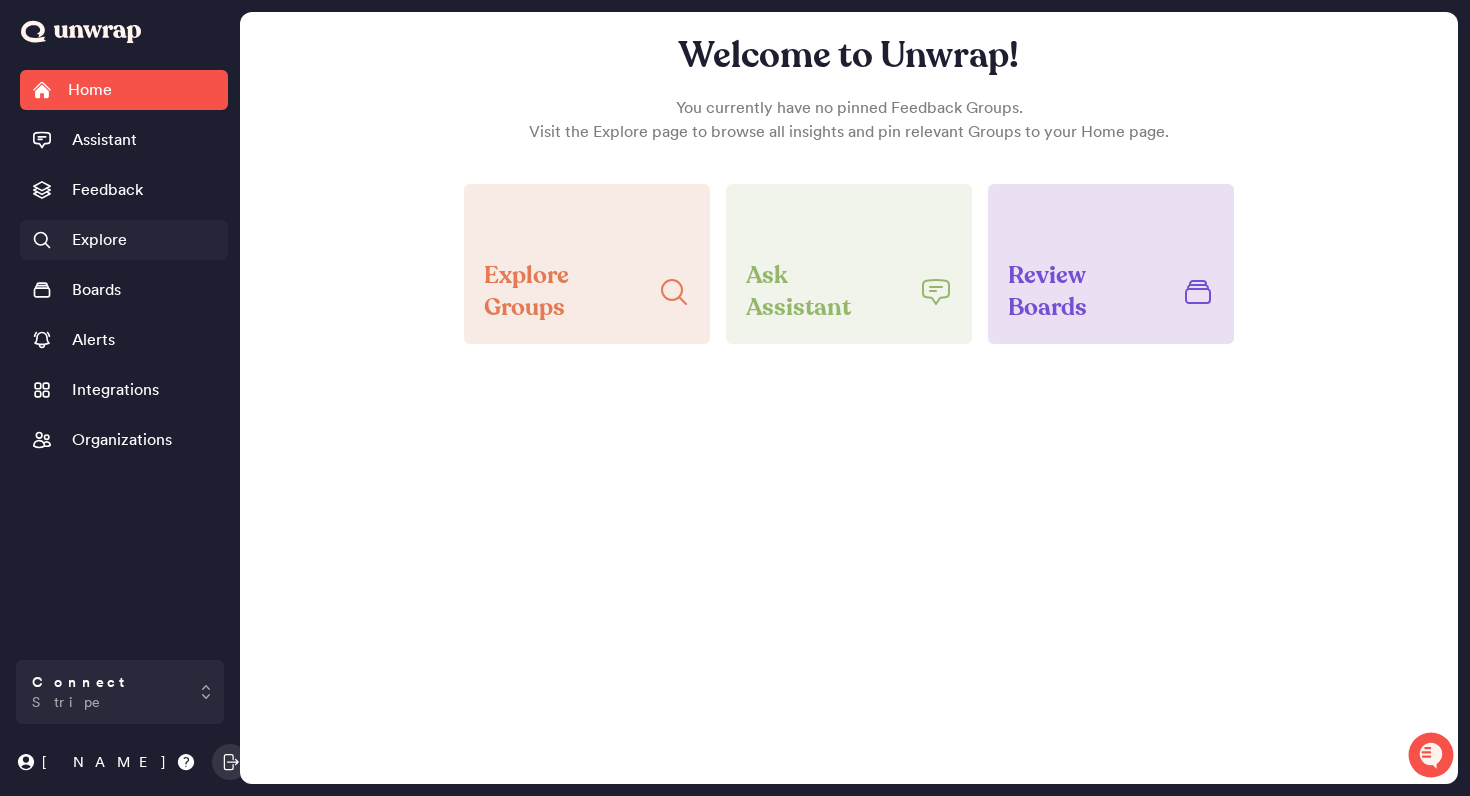 click on "Explore" at bounding box center [124, 240] 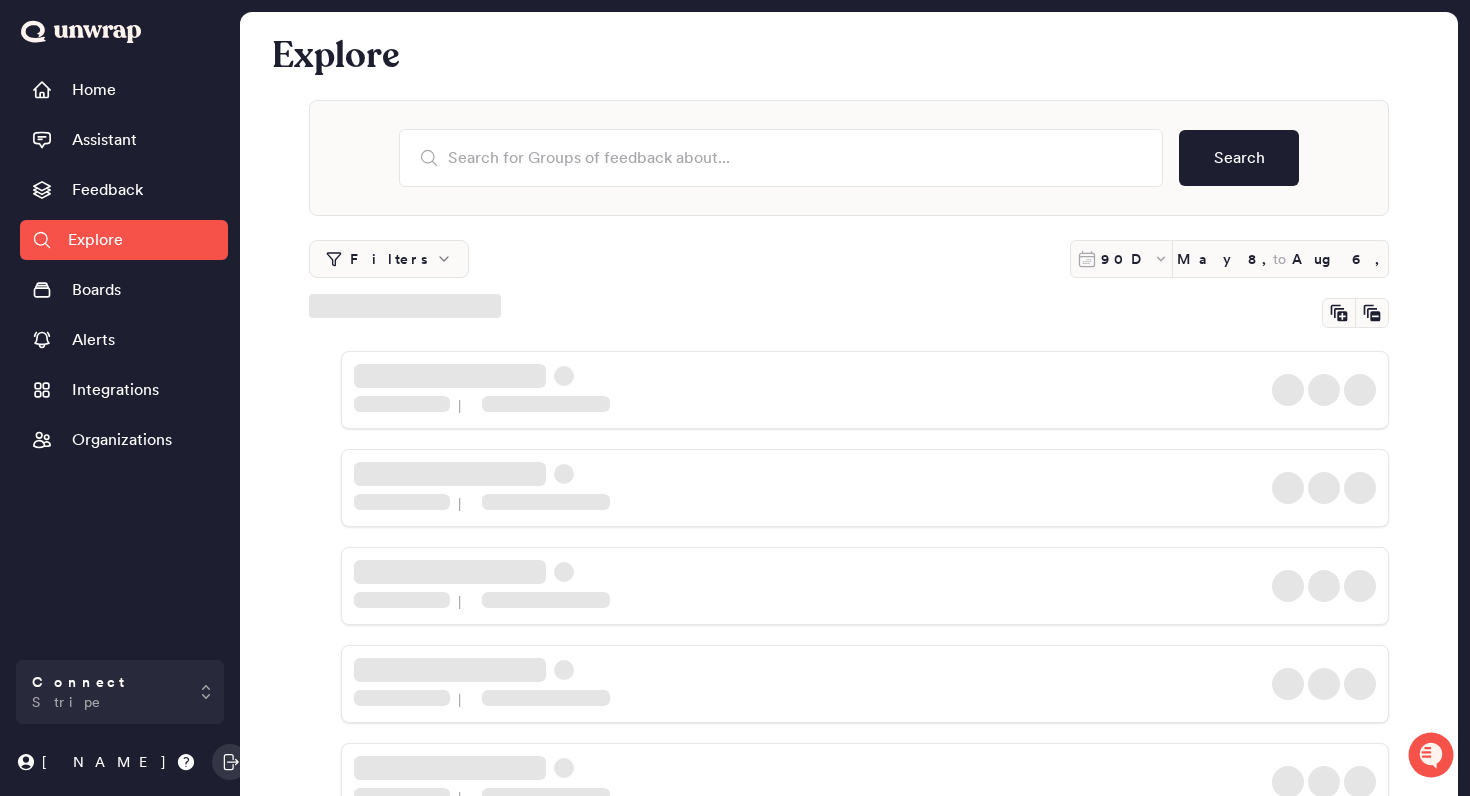 click 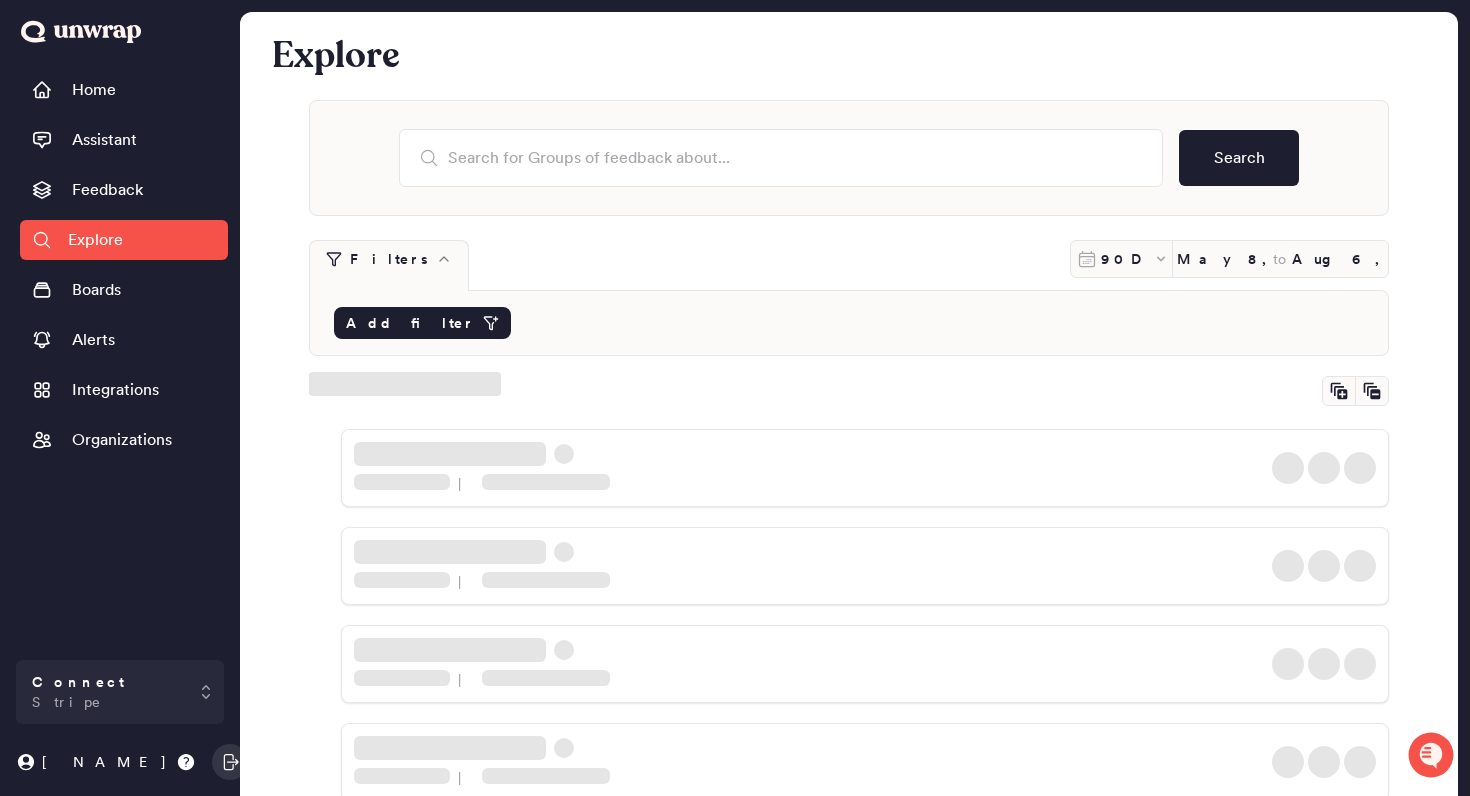 click on "Add filter" at bounding box center [410, 323] 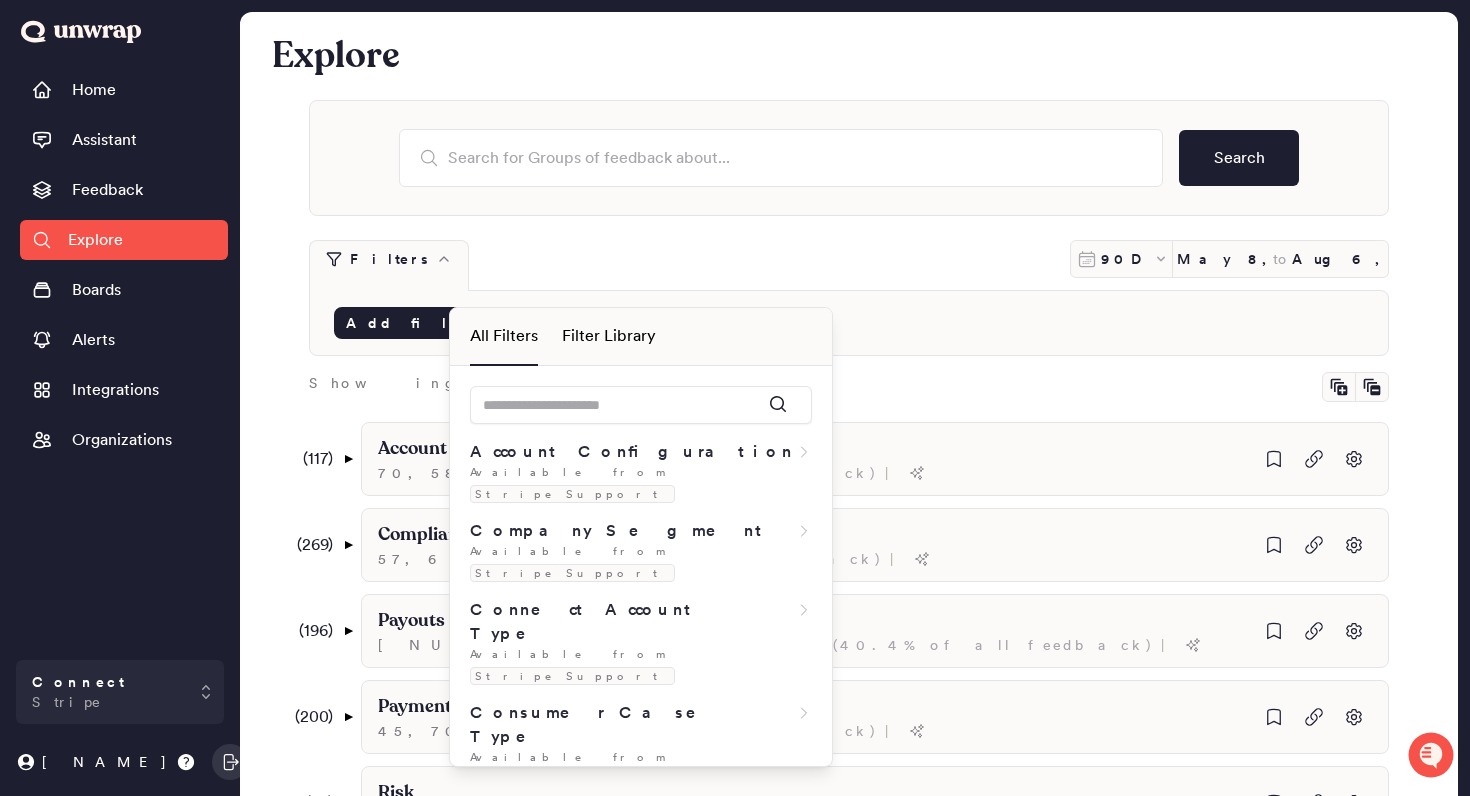 click on "Filters [DATE] [DATE] to [DATE] [DATE]" at bounding box center (849, 265) 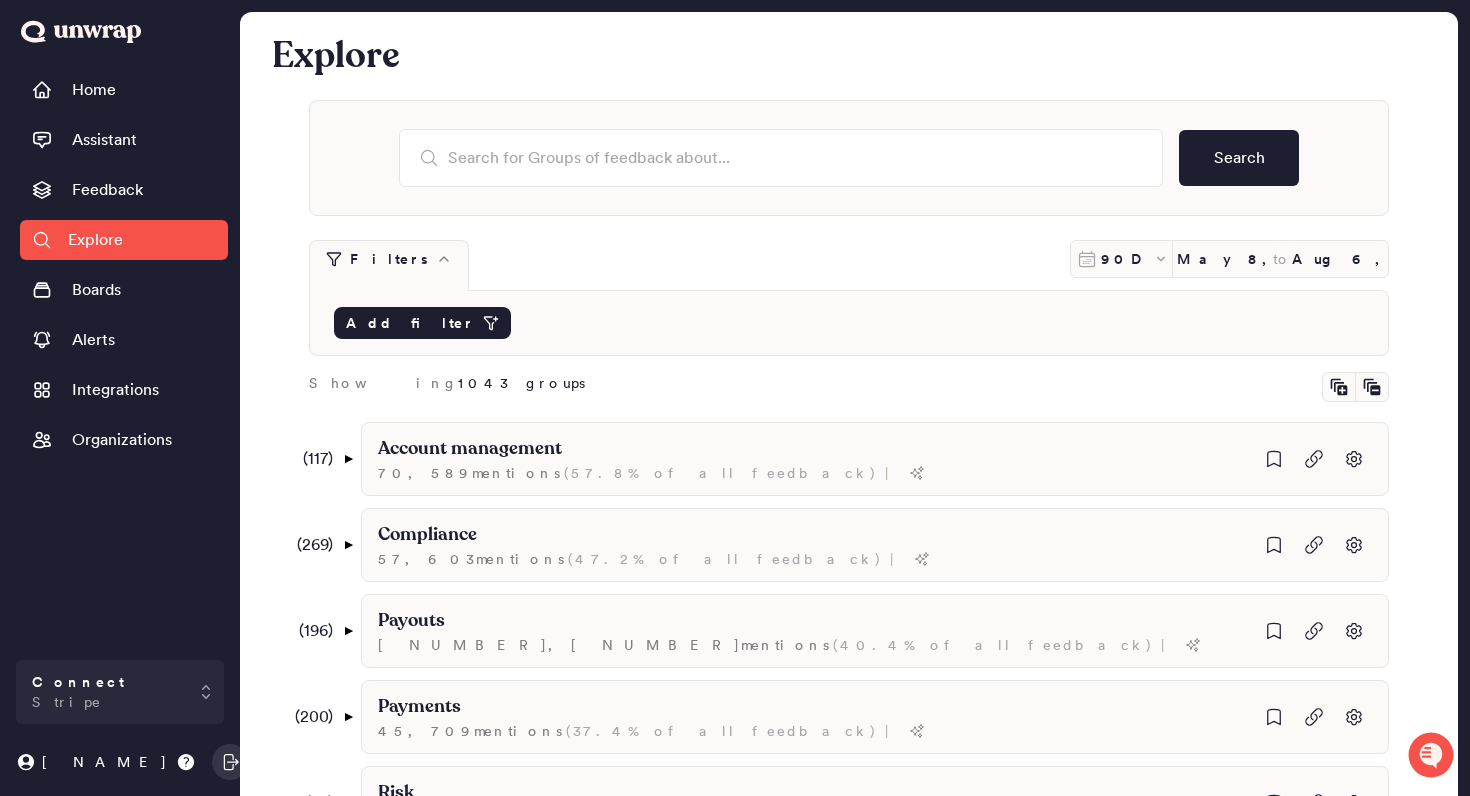 click on "Add filter" at bounding box center (422, 323) 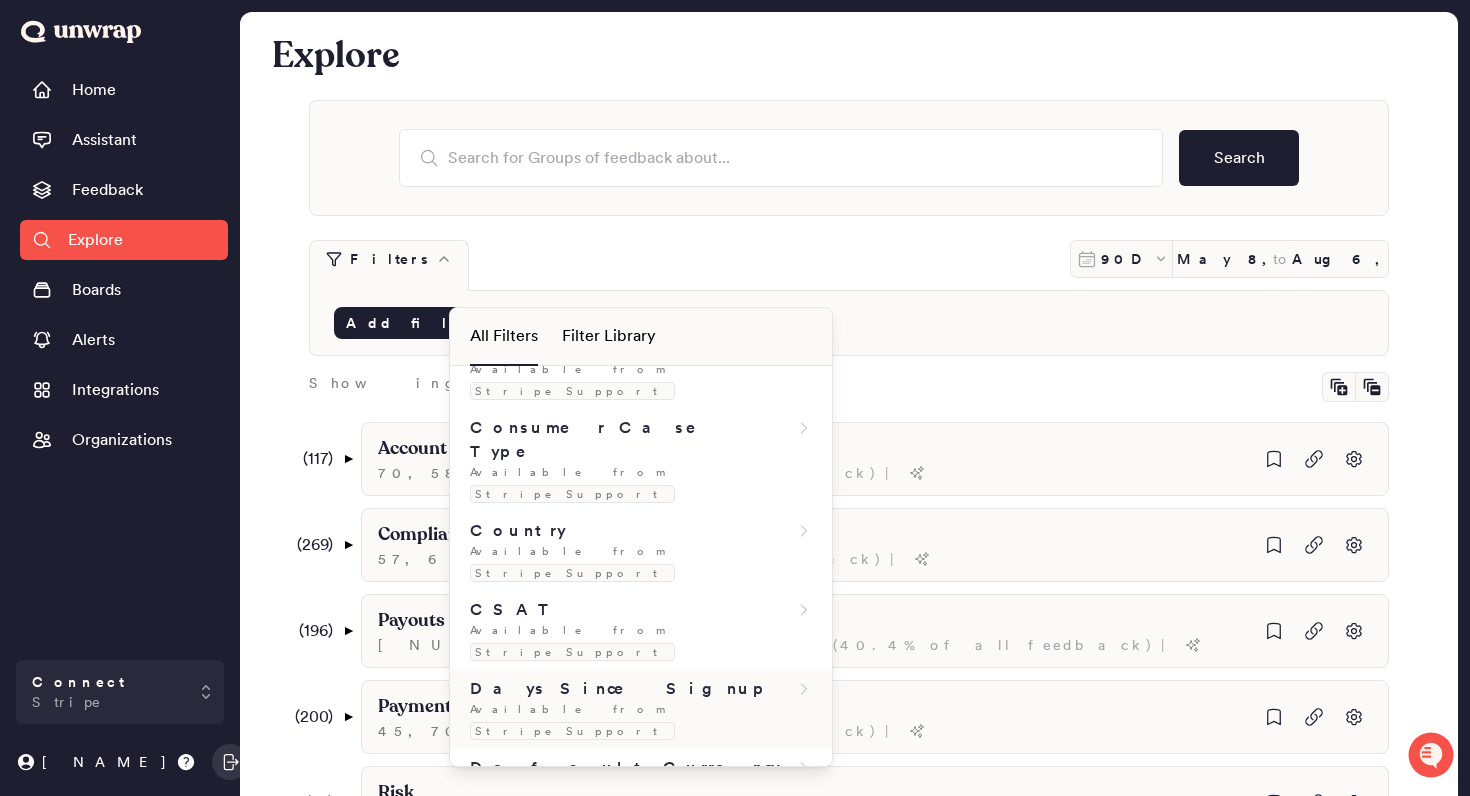 scroll, scrollTop: 0, scrollLeft: 0, axis: both 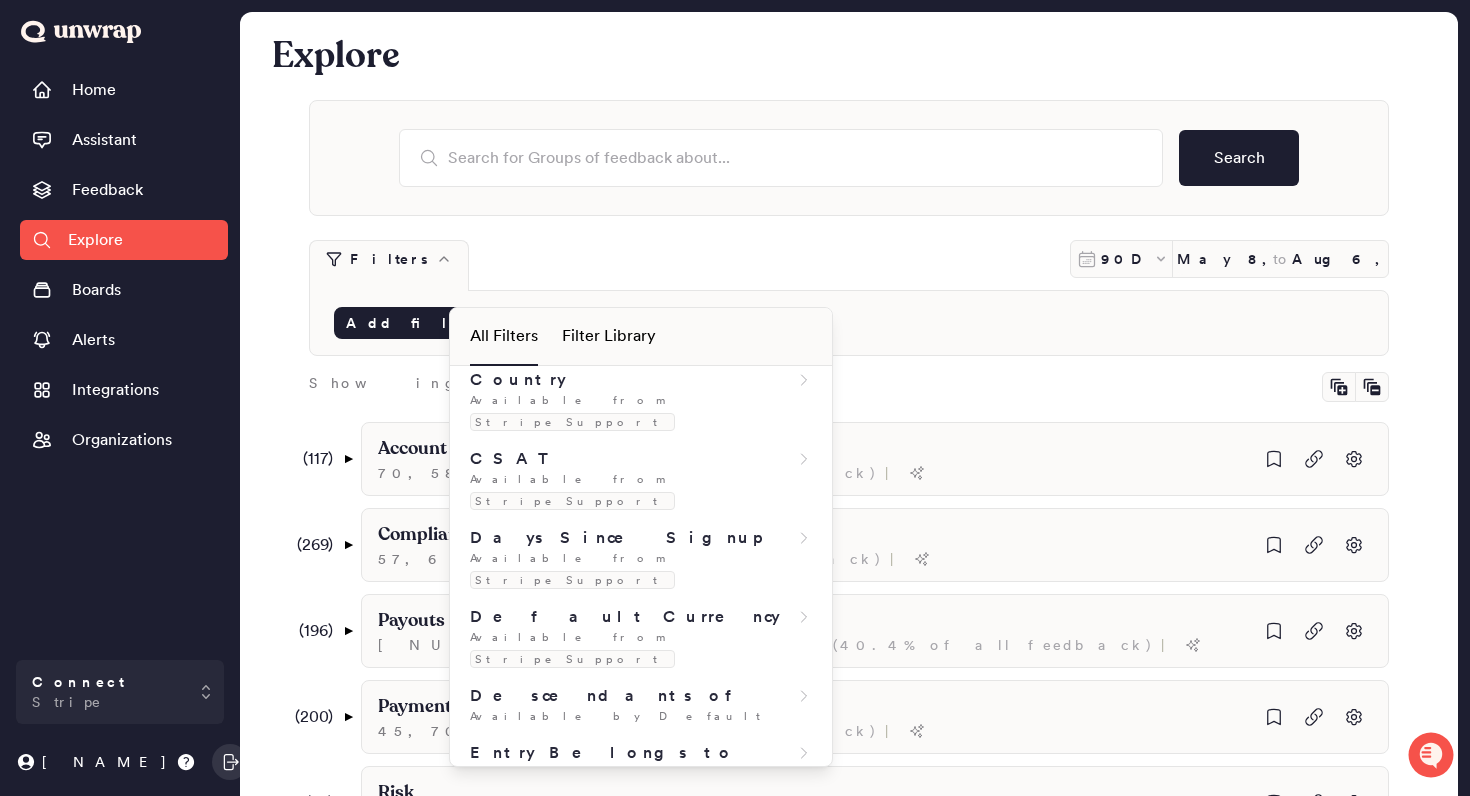 click on "First Full RP" at bounding box center (641, 912) 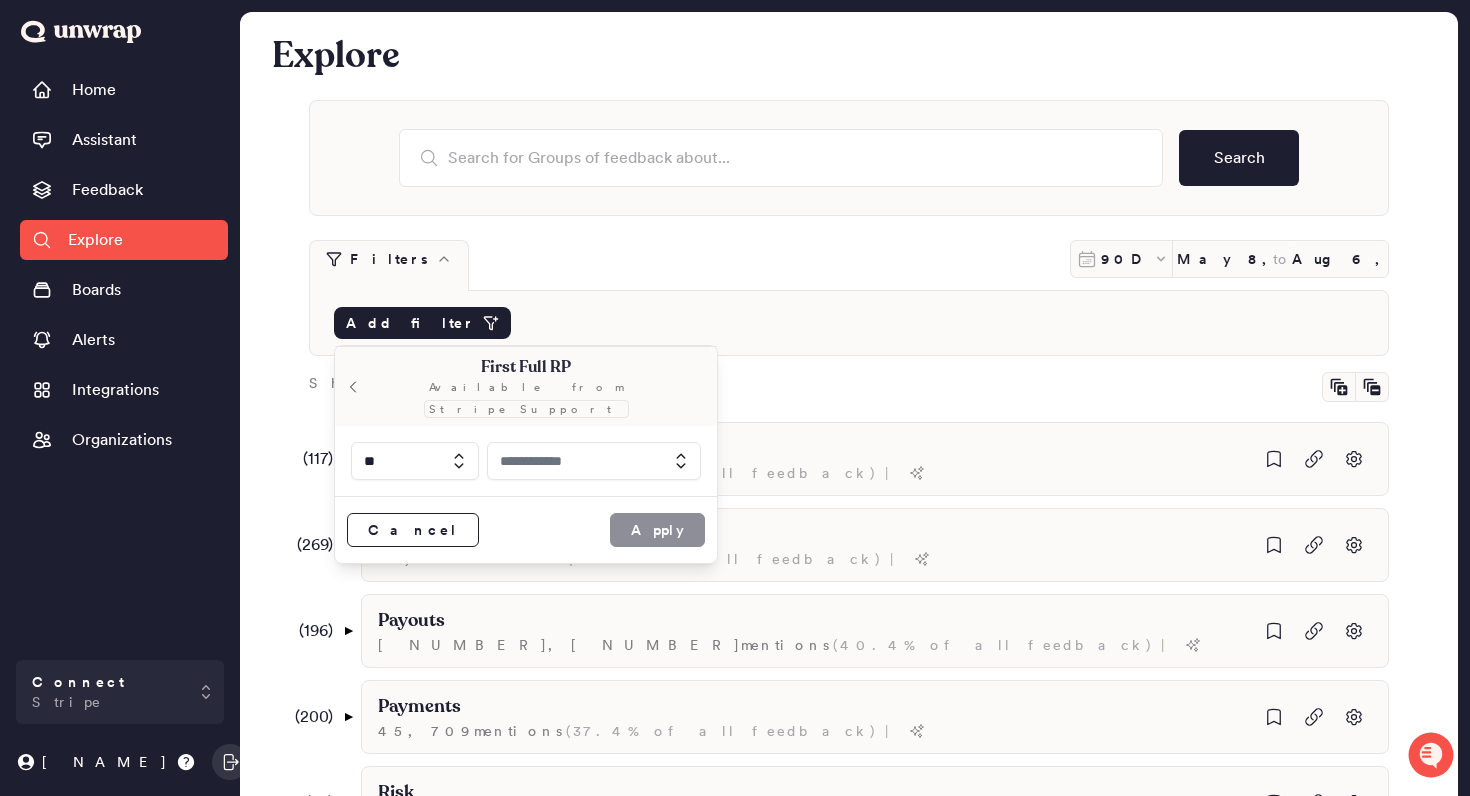click at bounding box center [594, 461] 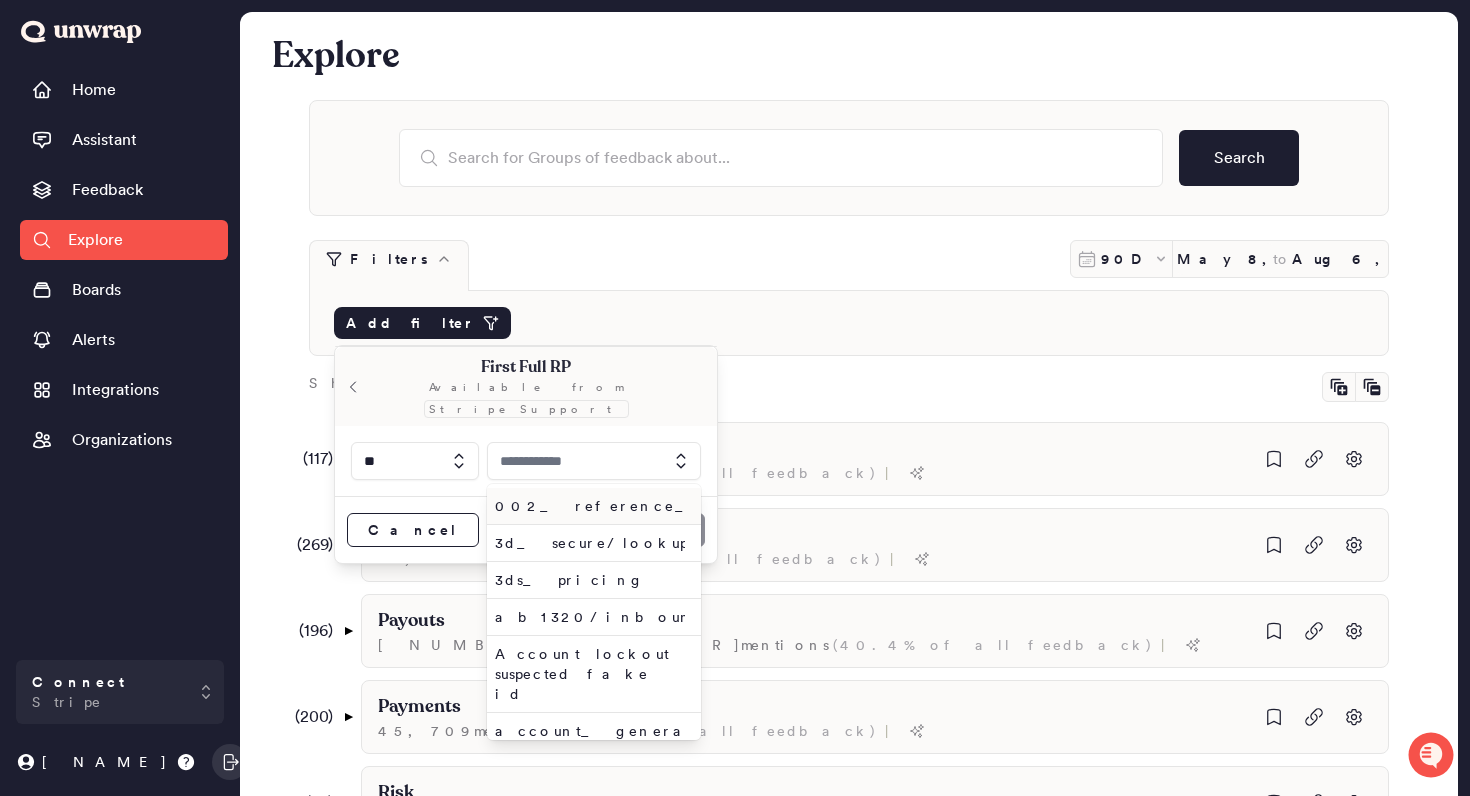 click at bounding box center (594, 461) 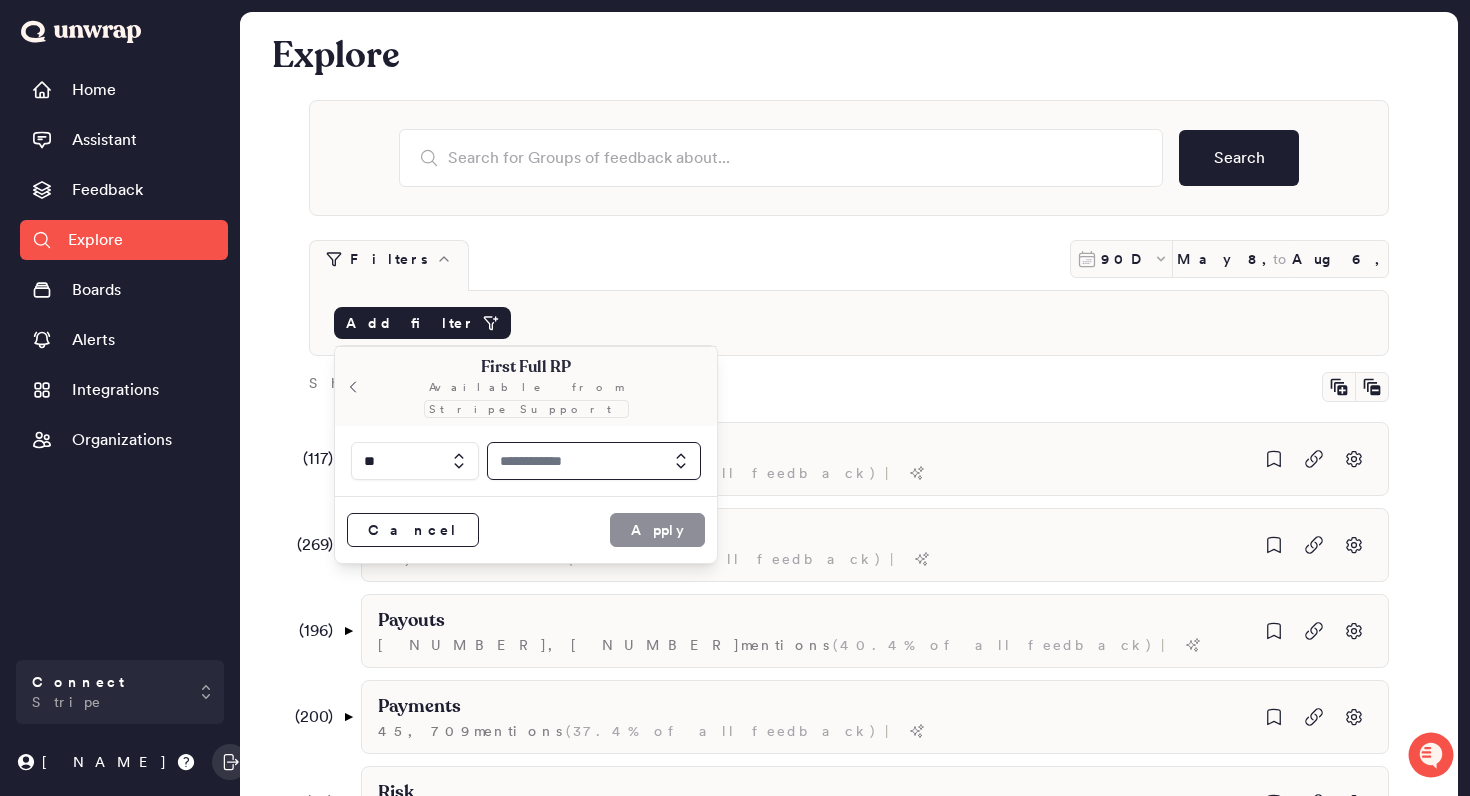paste on "**********" 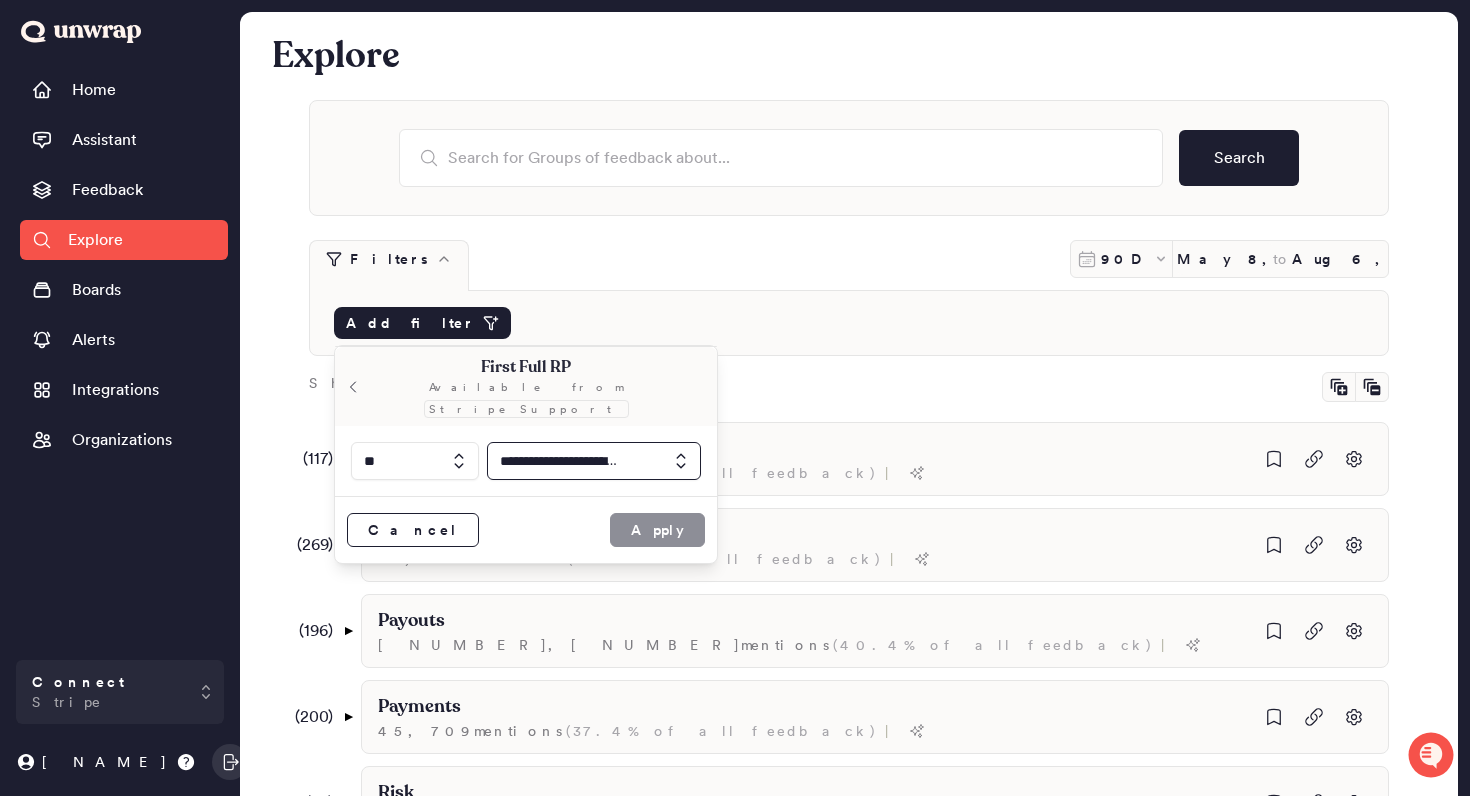 scroll, scrollTop: 0, scrollLeft: 214, axis: horizontal 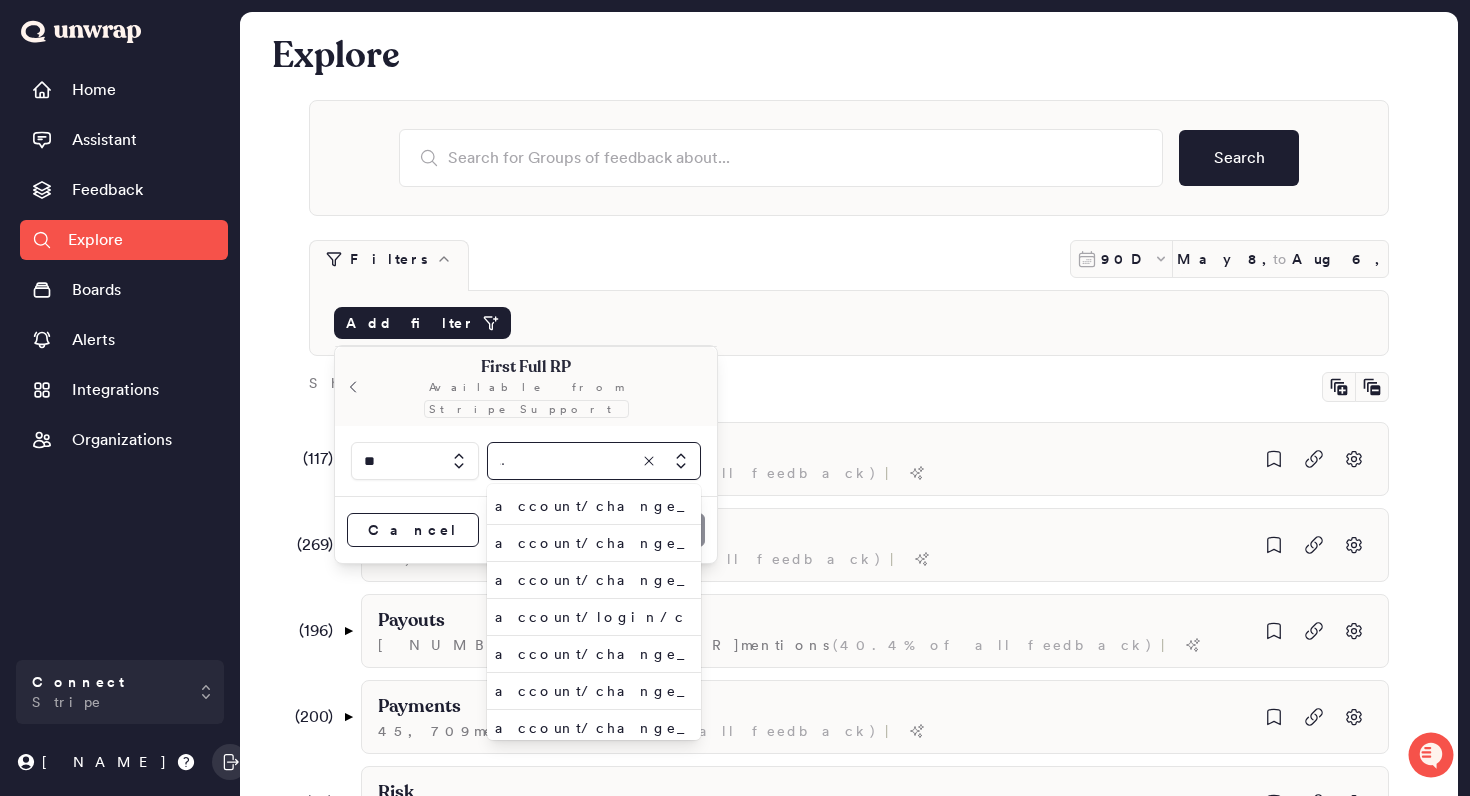type on "**********" 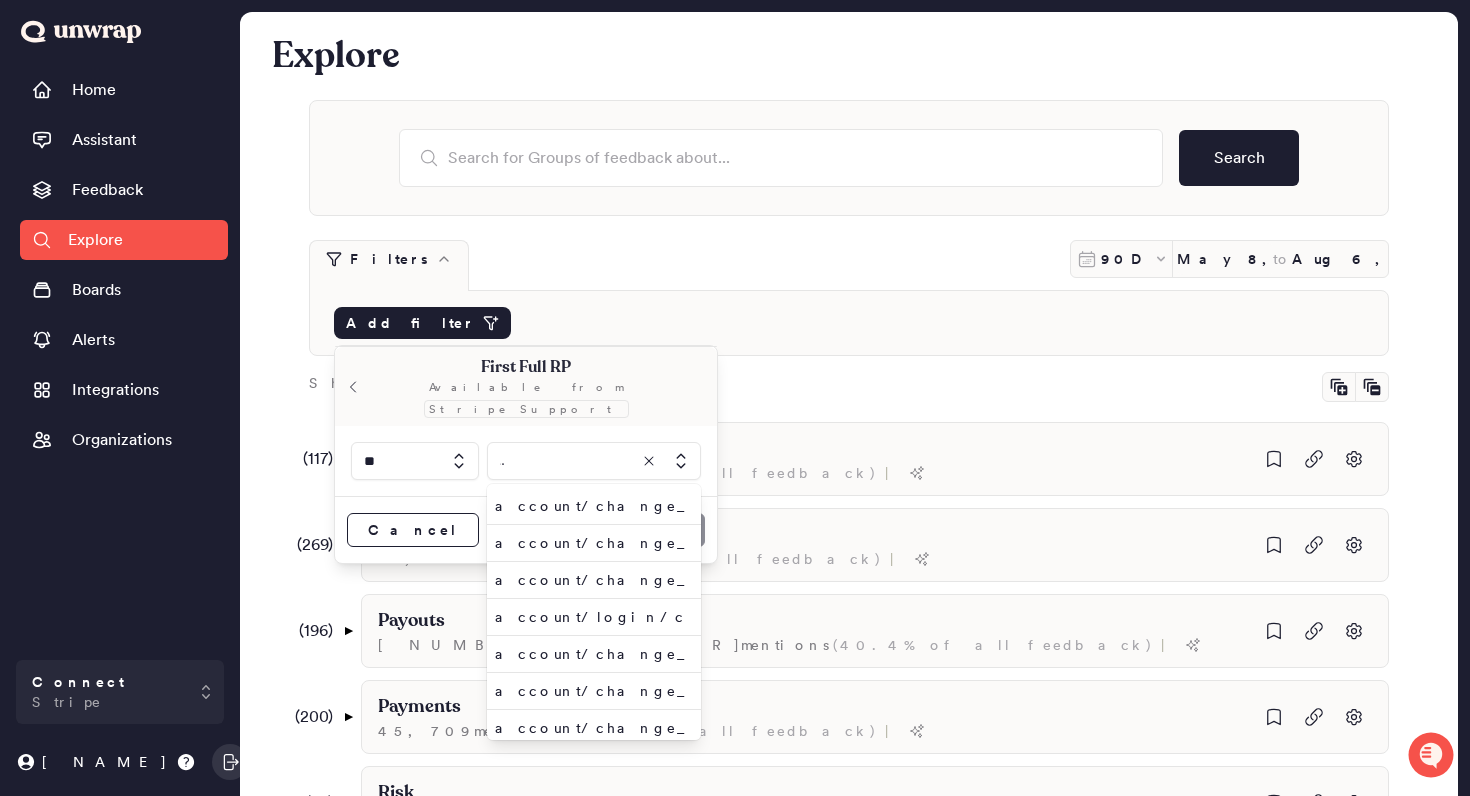 click on "**********" at bounding box center (526, 461) 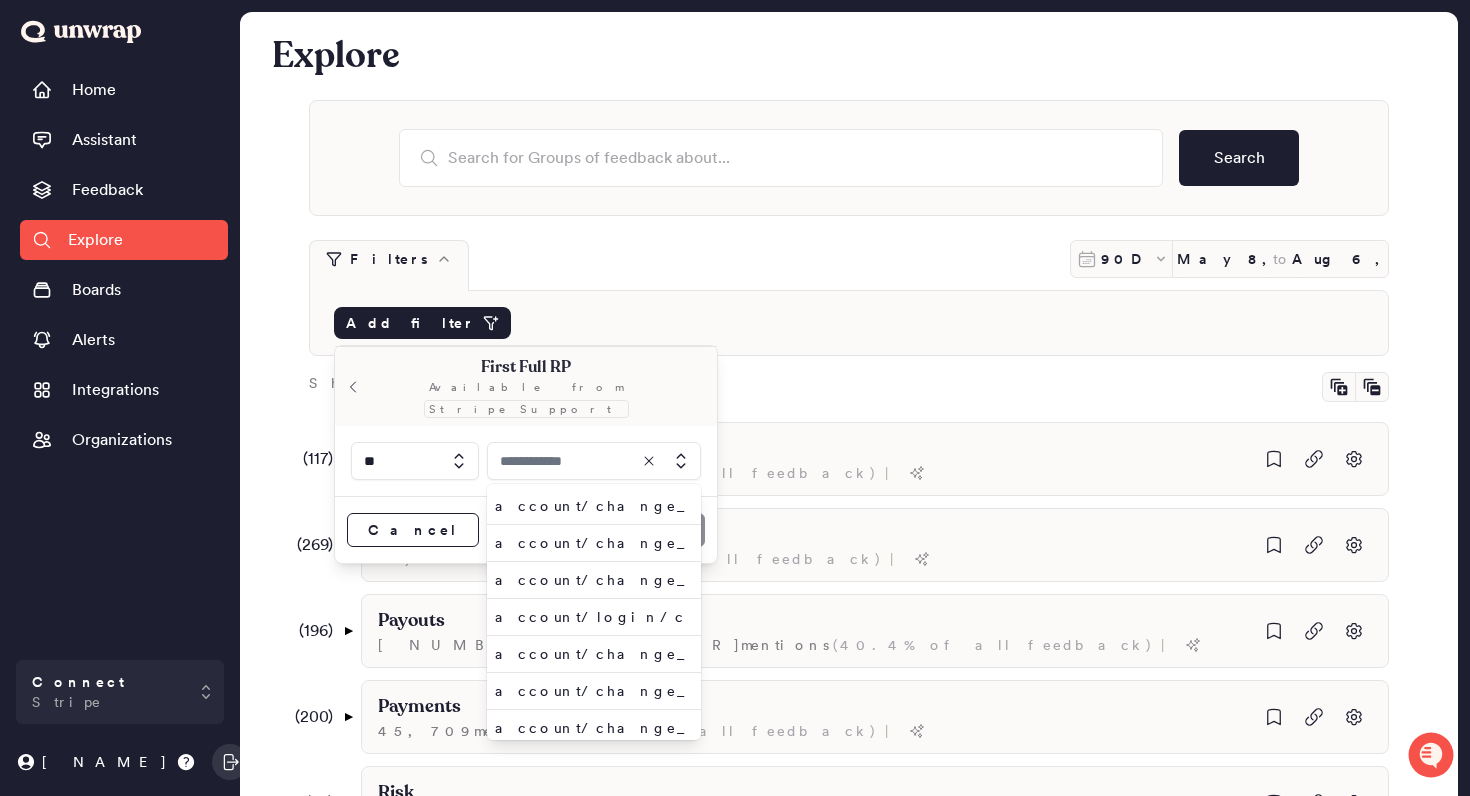 scroll, scrollTop: 0, scrollLeft: 0, axis: both 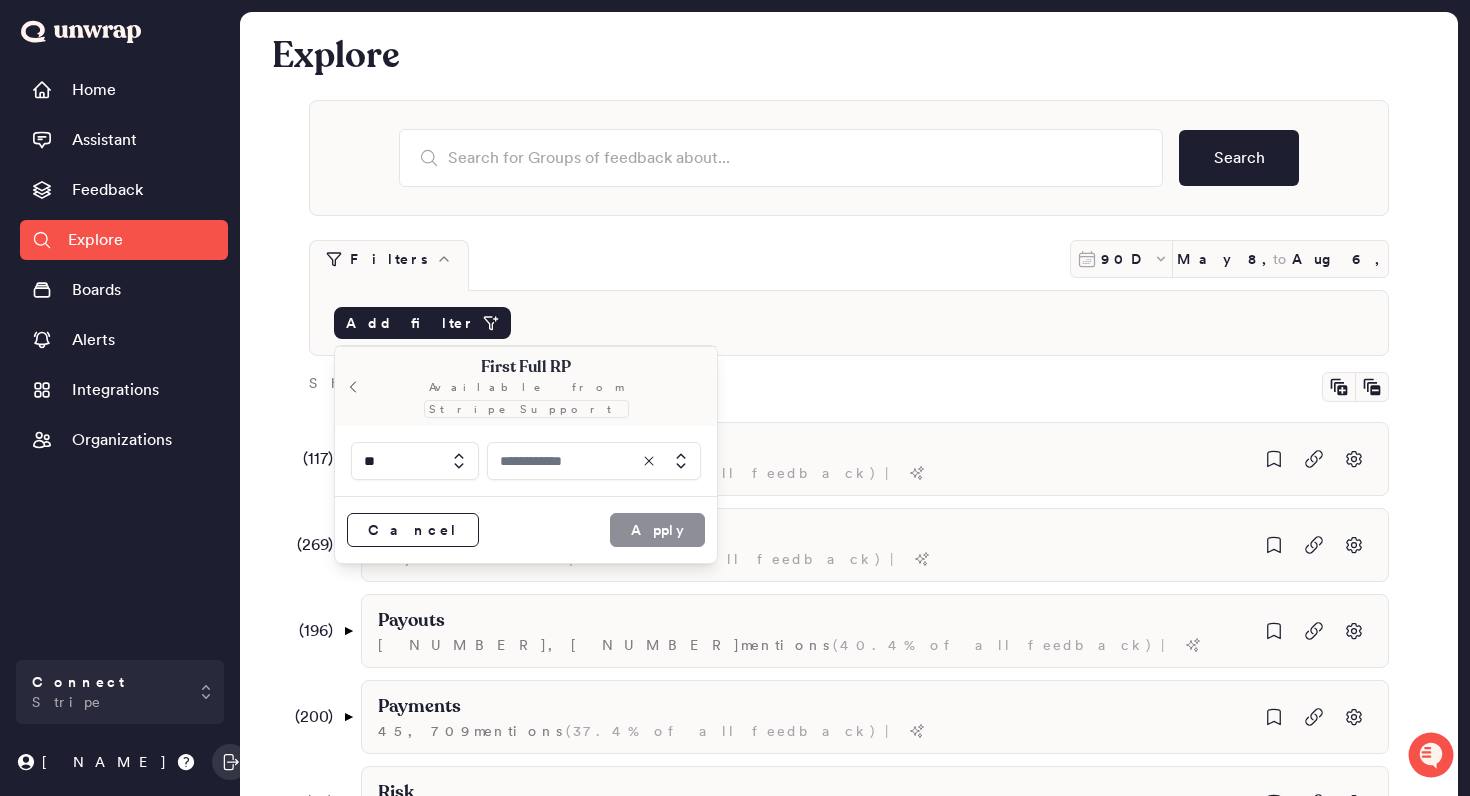 click at bounding box center (594, 461) 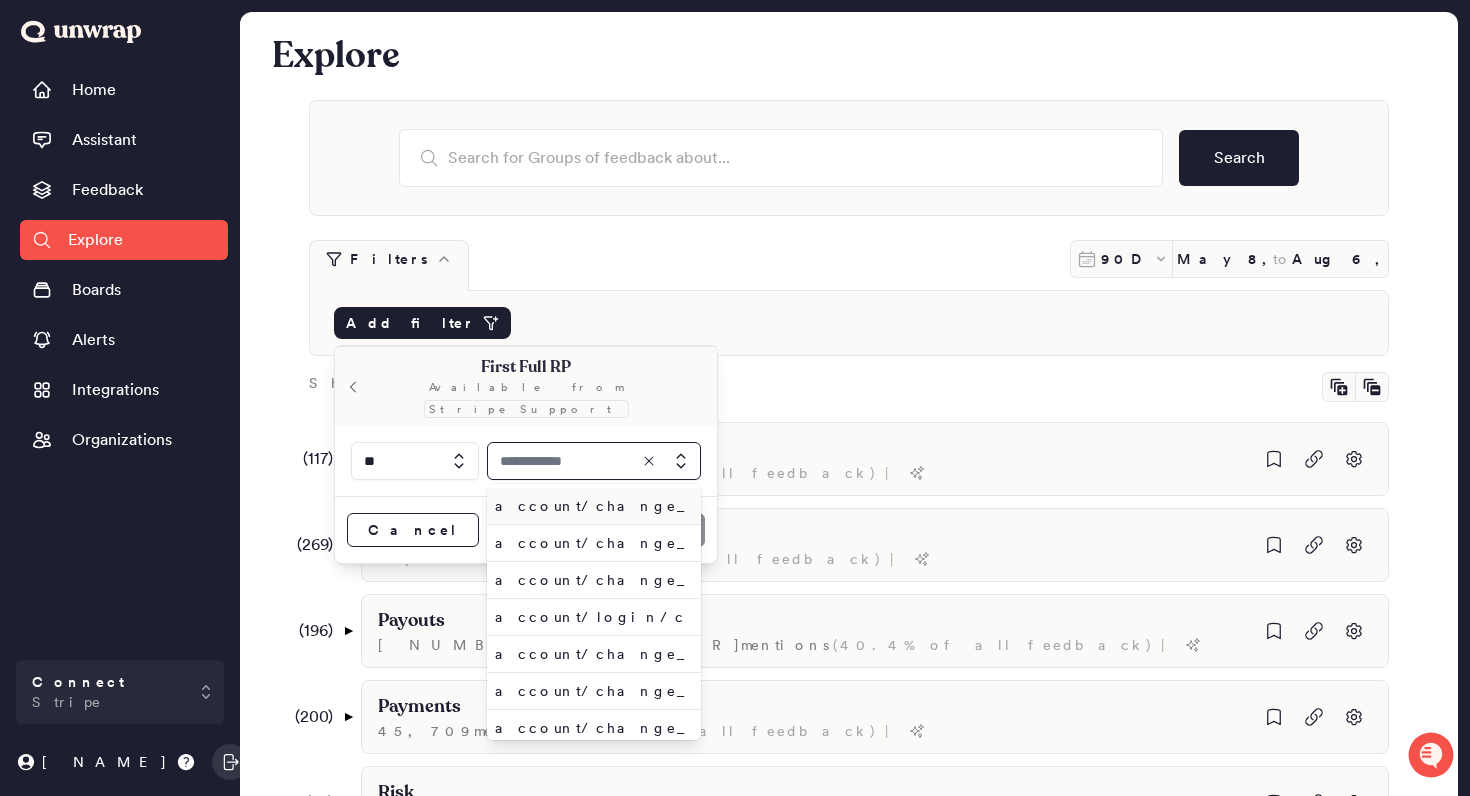 paste on "**********" 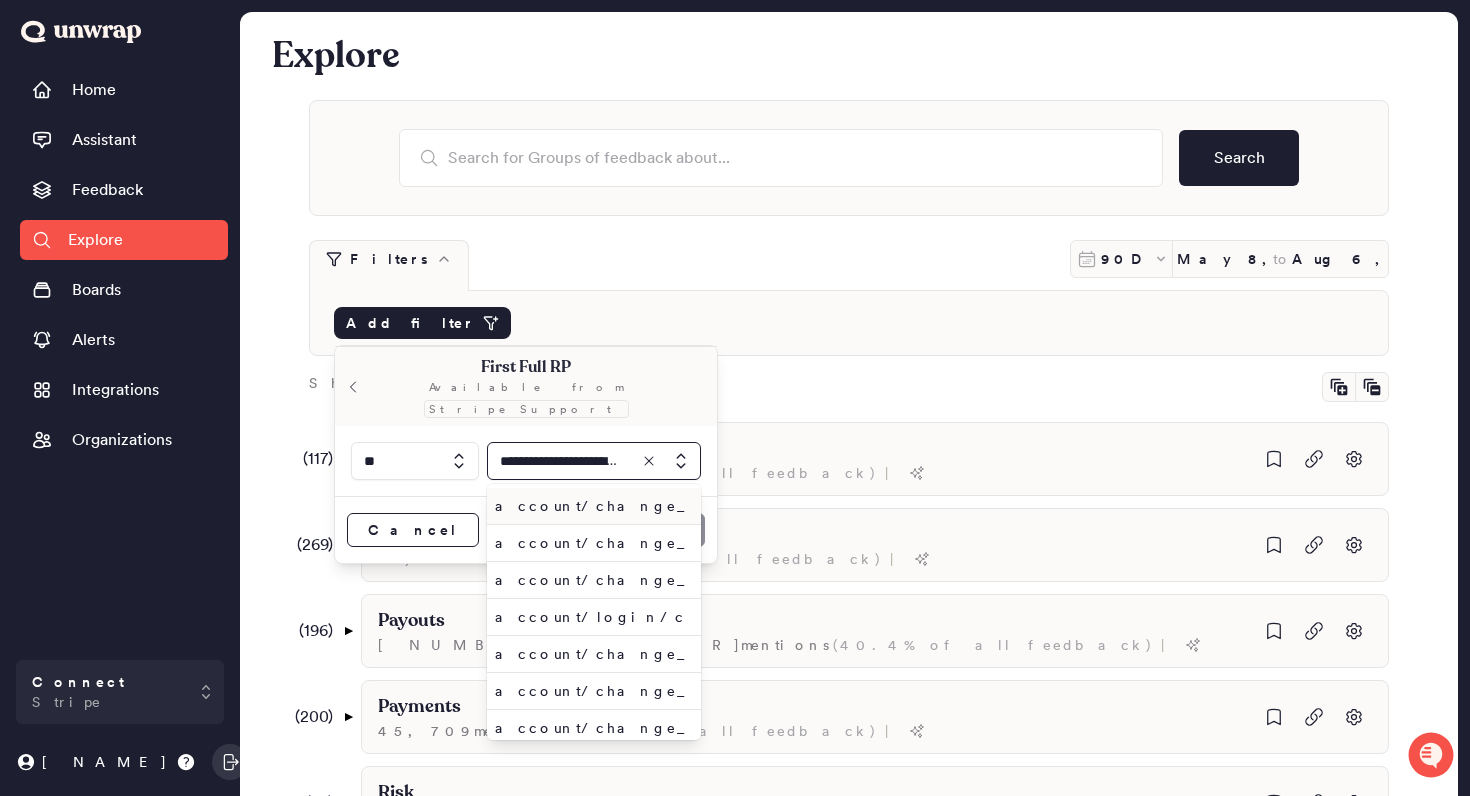 scroll, scrollTop: 0, scrollLeft: 214, axis: horizontal 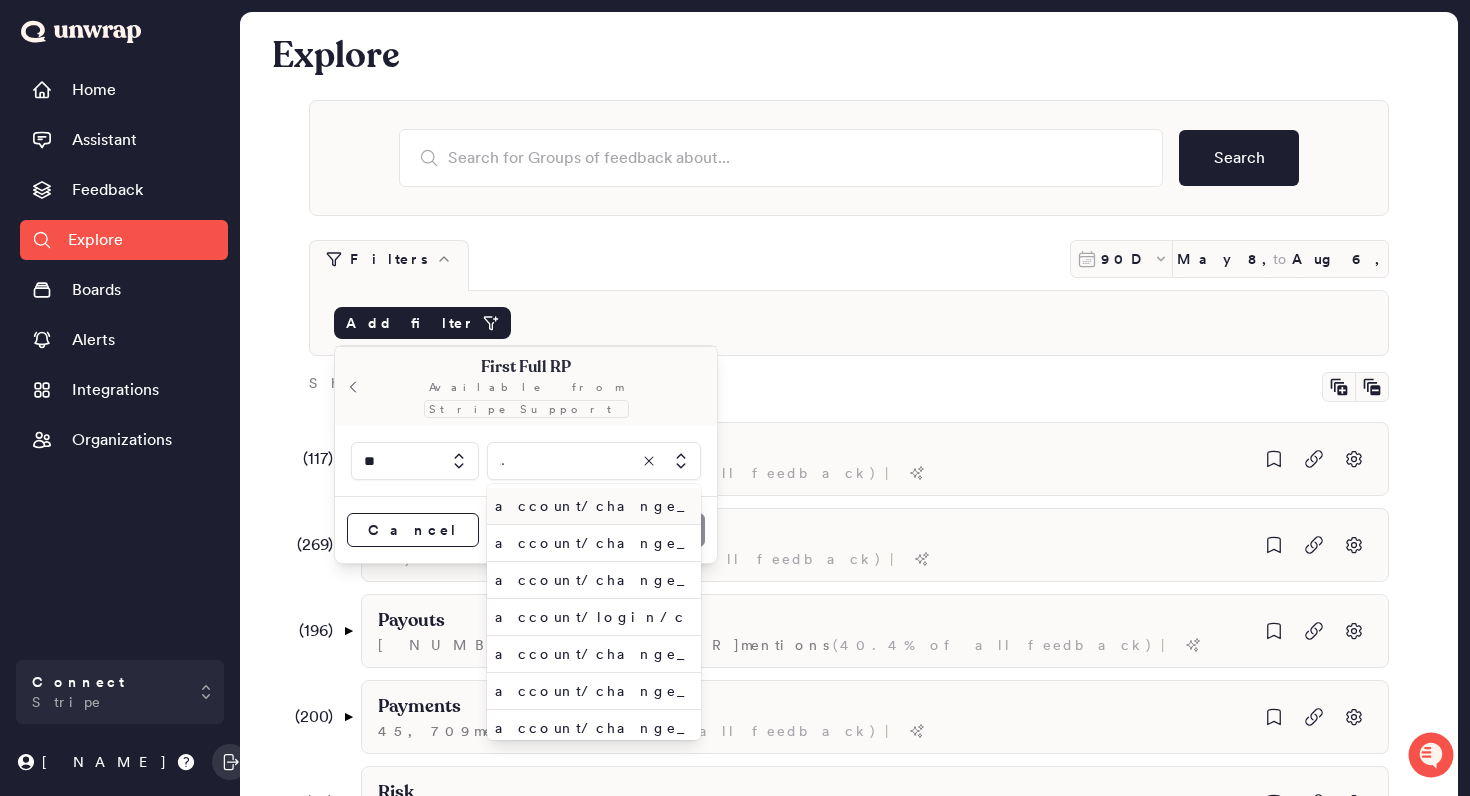click on "account/change_account_info/pick_or_change_mcc" at bounding box center (590, 506) 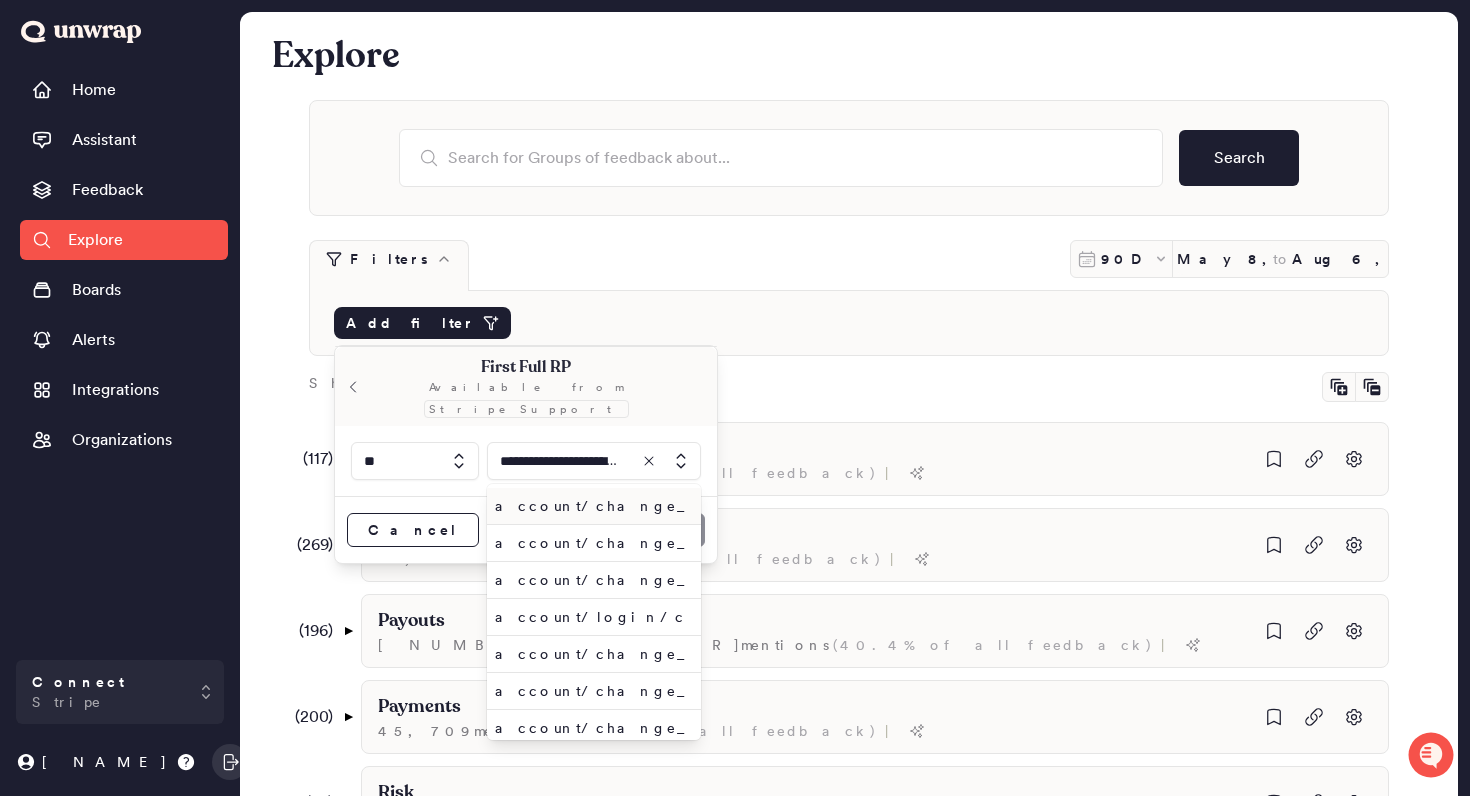 type on "**********" 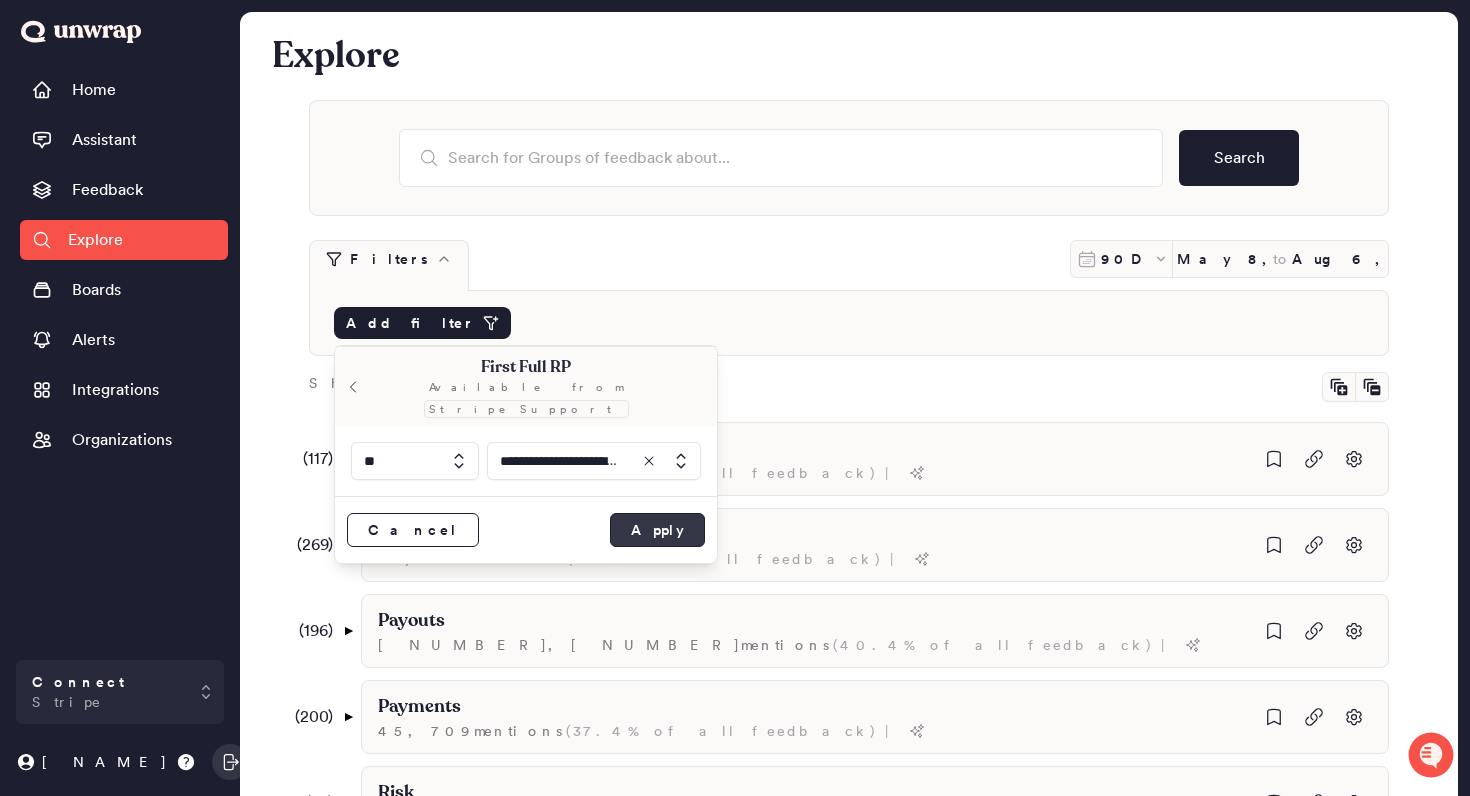 click on "Apply" at bounding box center (657, 530) 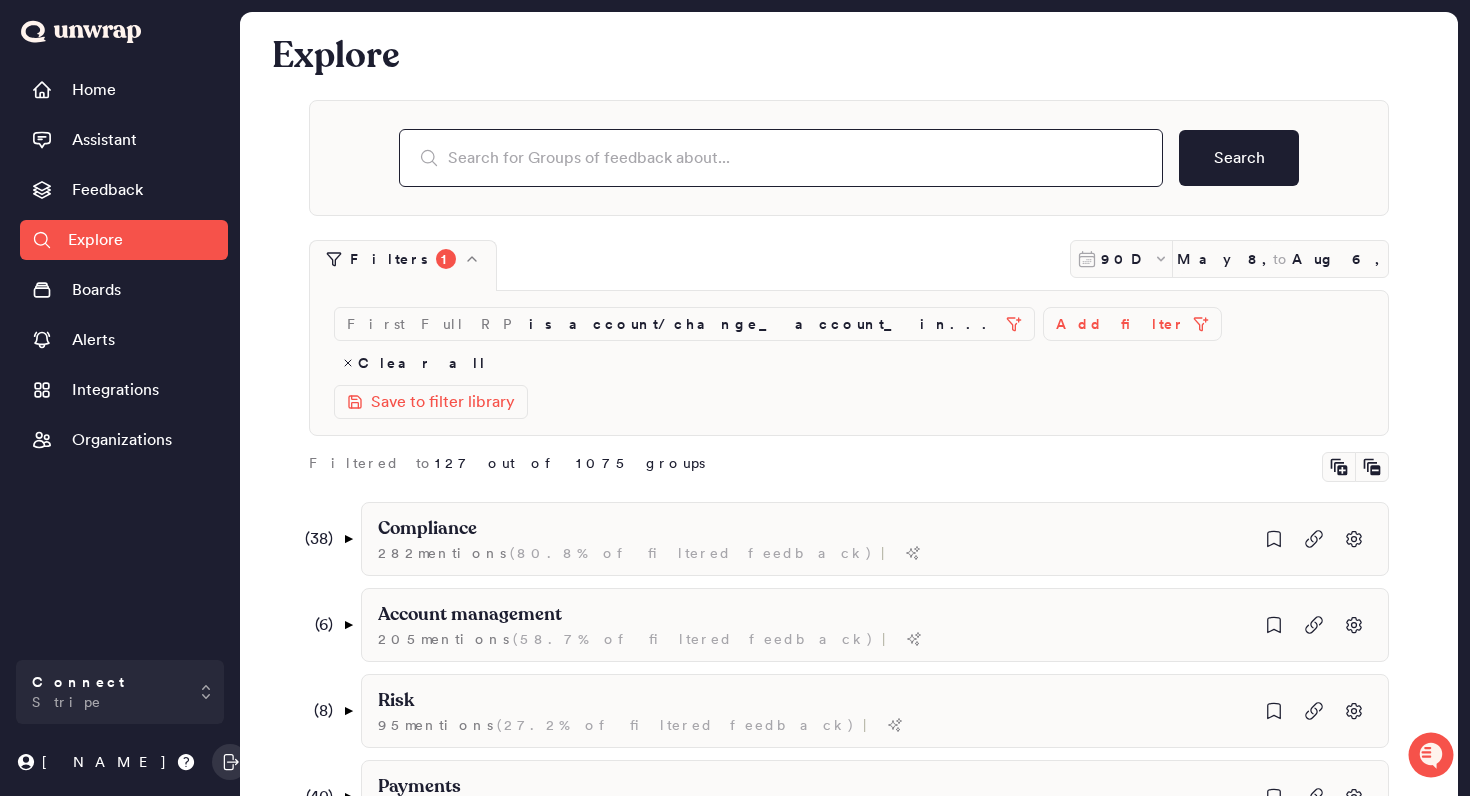 click at bounding box center [781, 158] 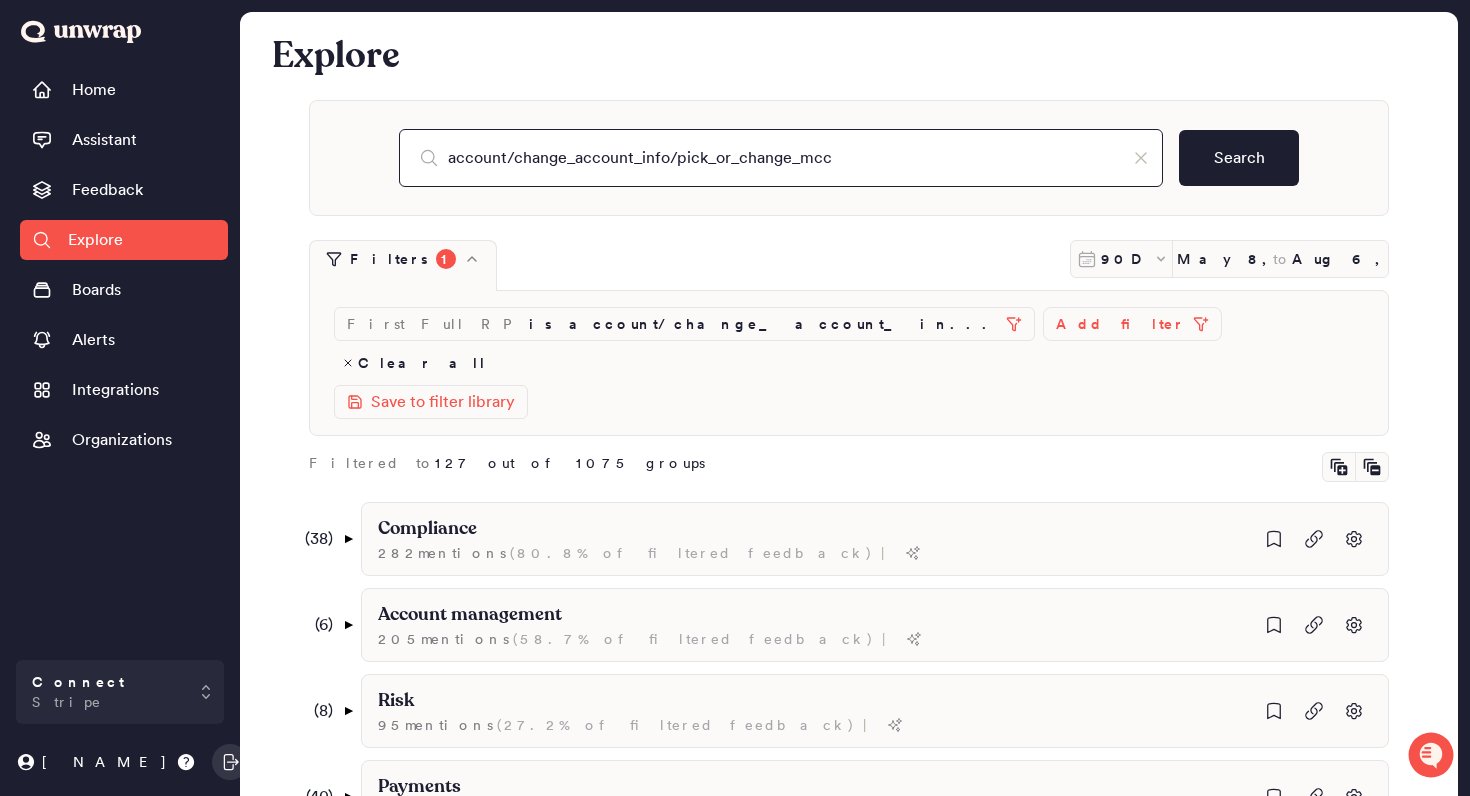 click on "account/change_account_info/pick_or_change_mcc" at bounding box center [781, 158] 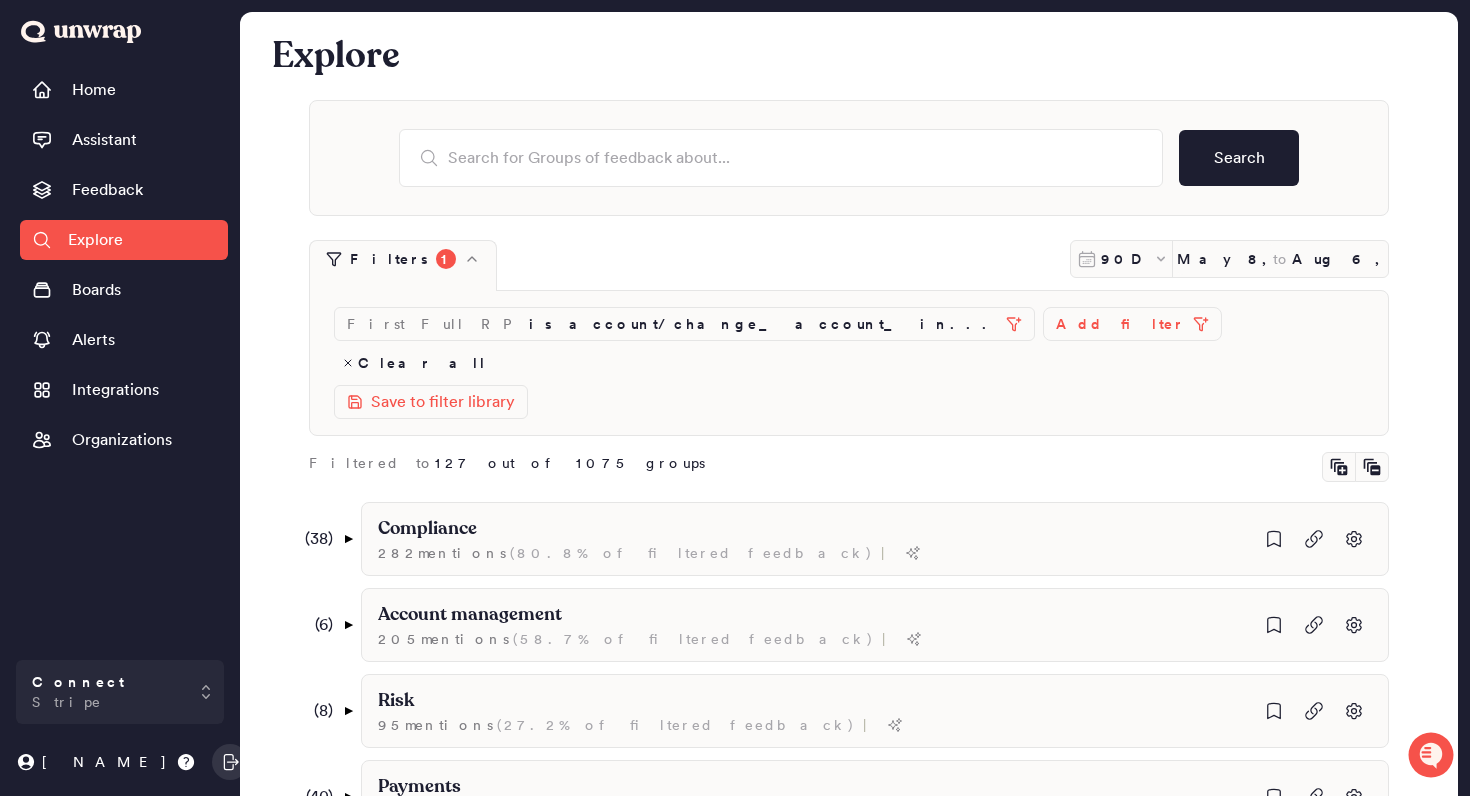 click on "Add filter" at bounding box center [1120, 324] 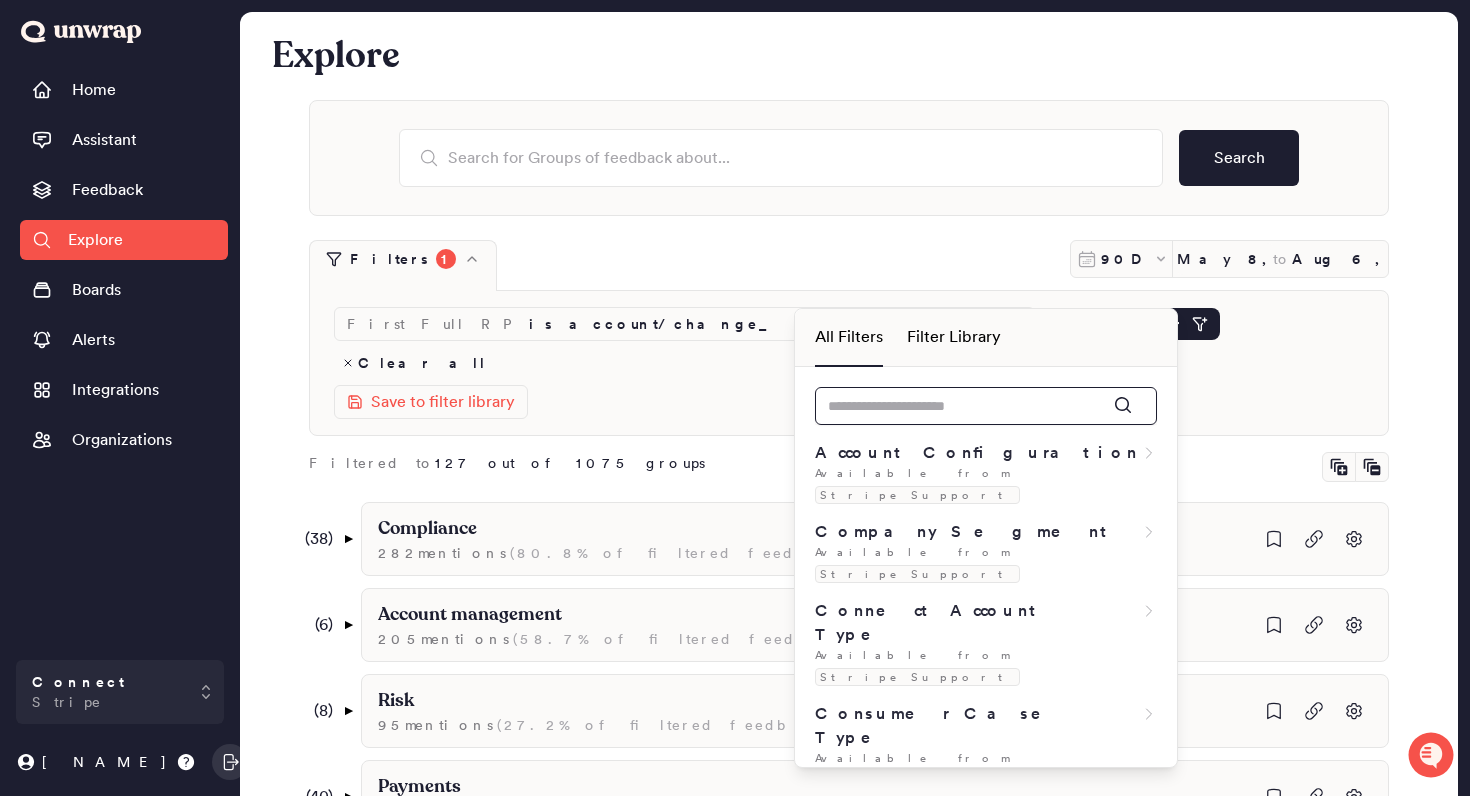 click at bounding box center [986, 406] 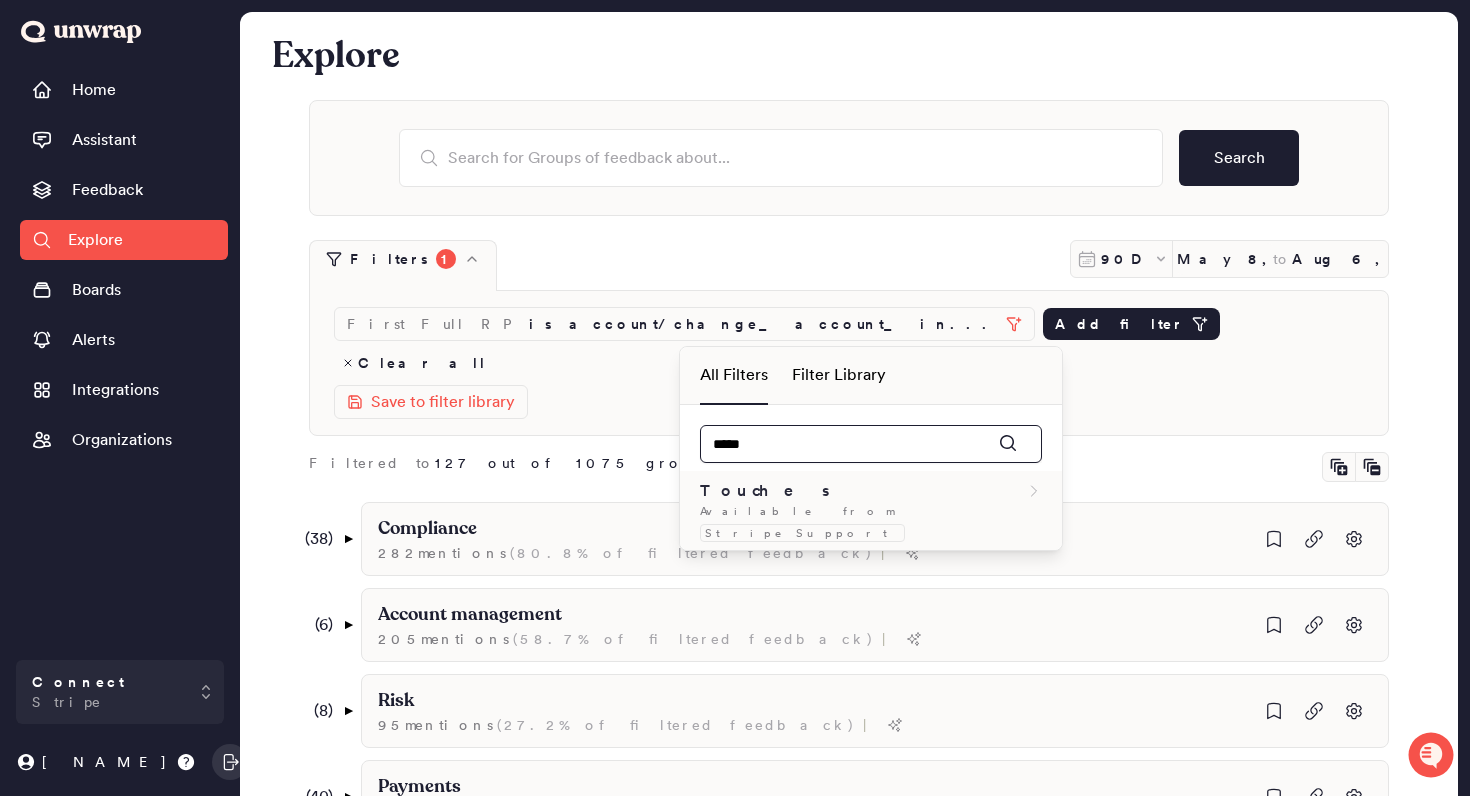 type on "*****" 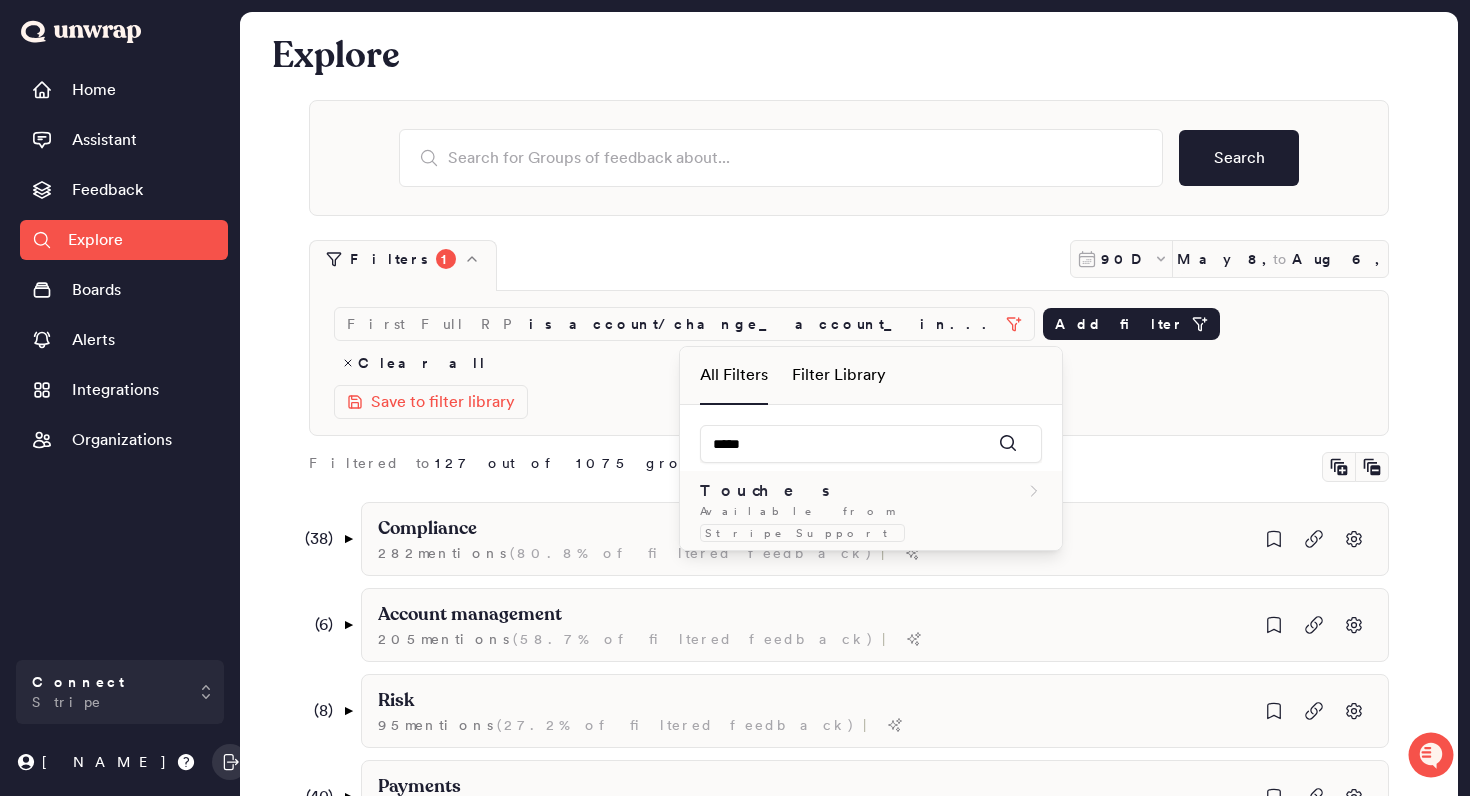 click on "Touches" at bounding box center [871, 491] 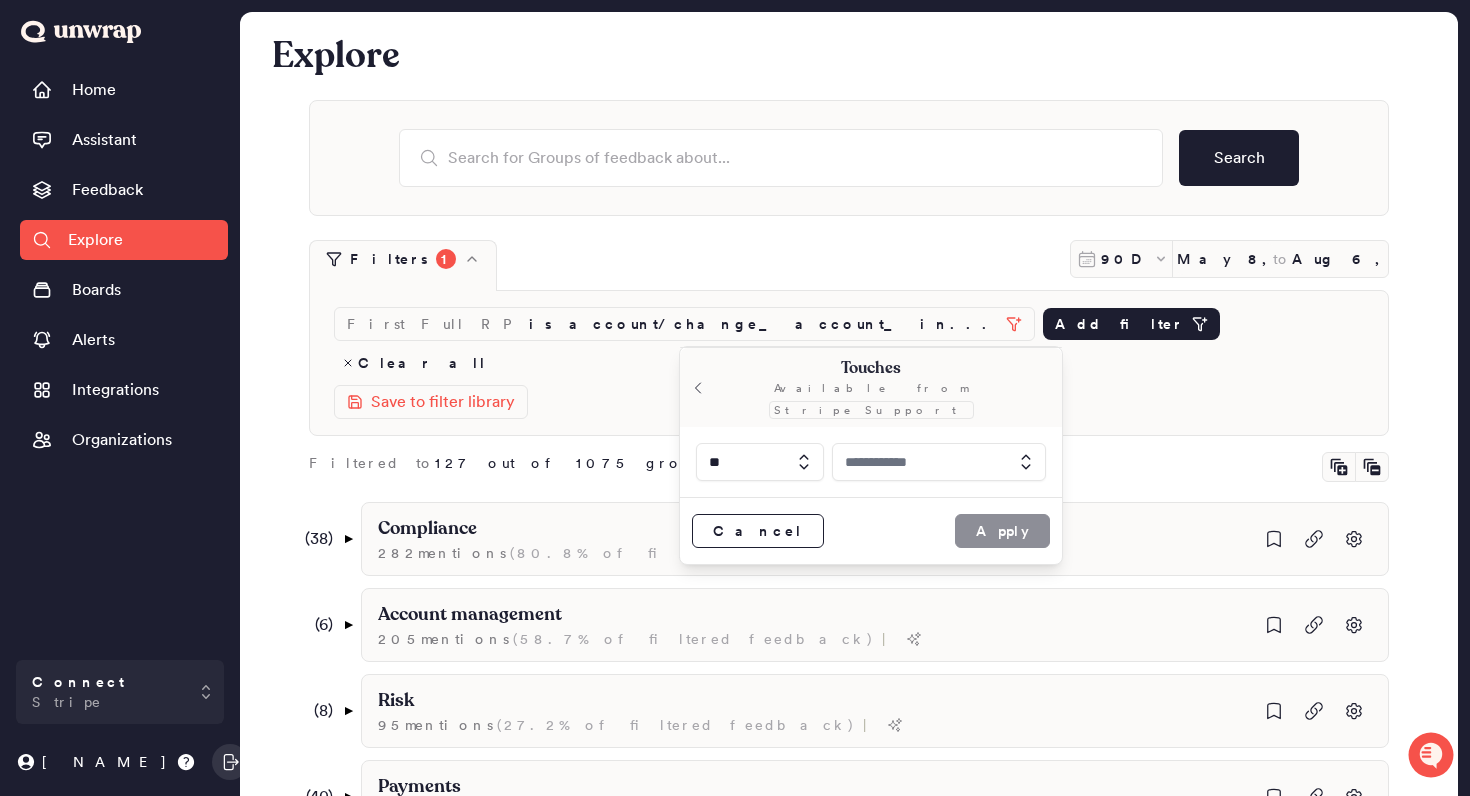 click at bounding box center (939, 462) 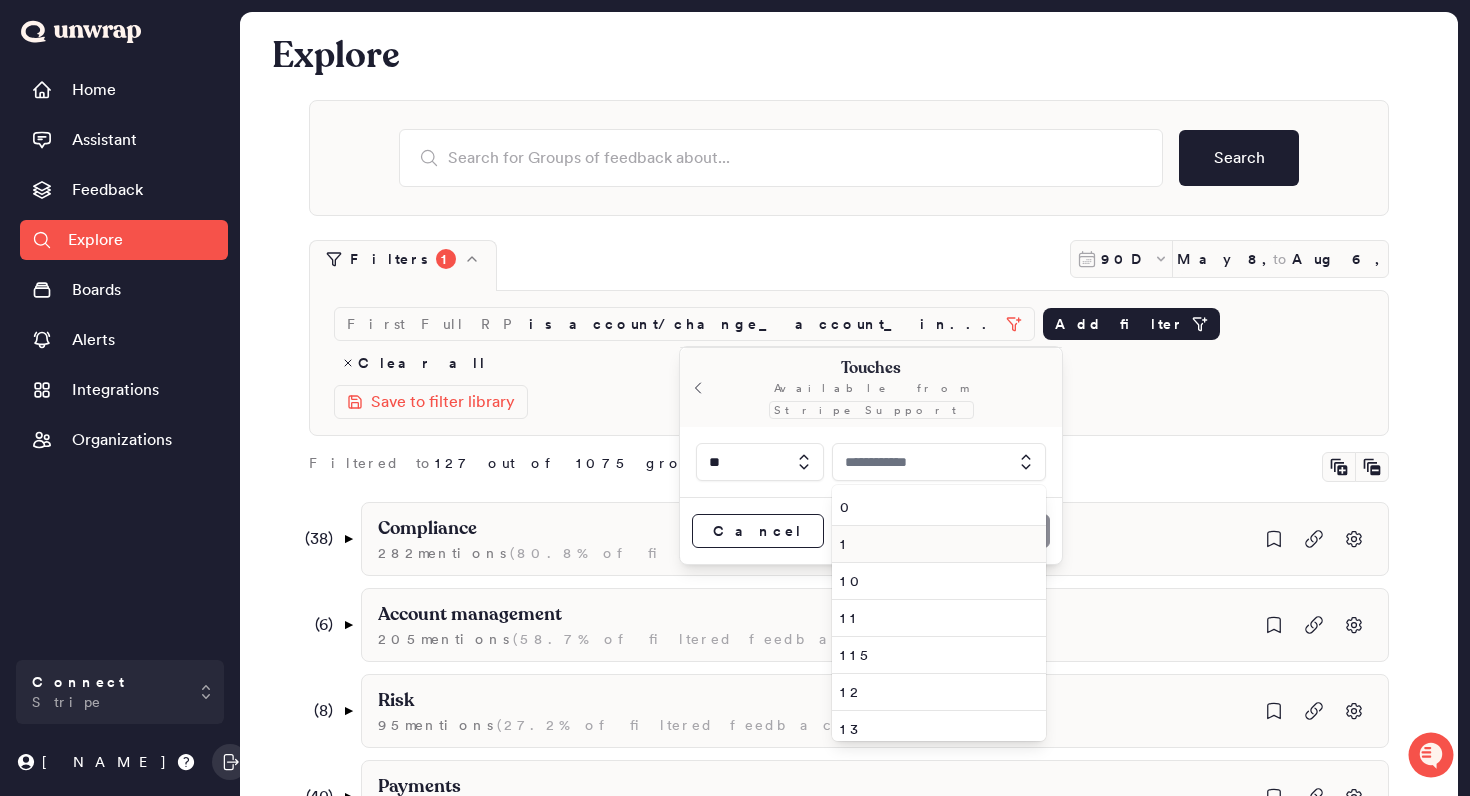 click on "1" at bounding box center (935, 544) 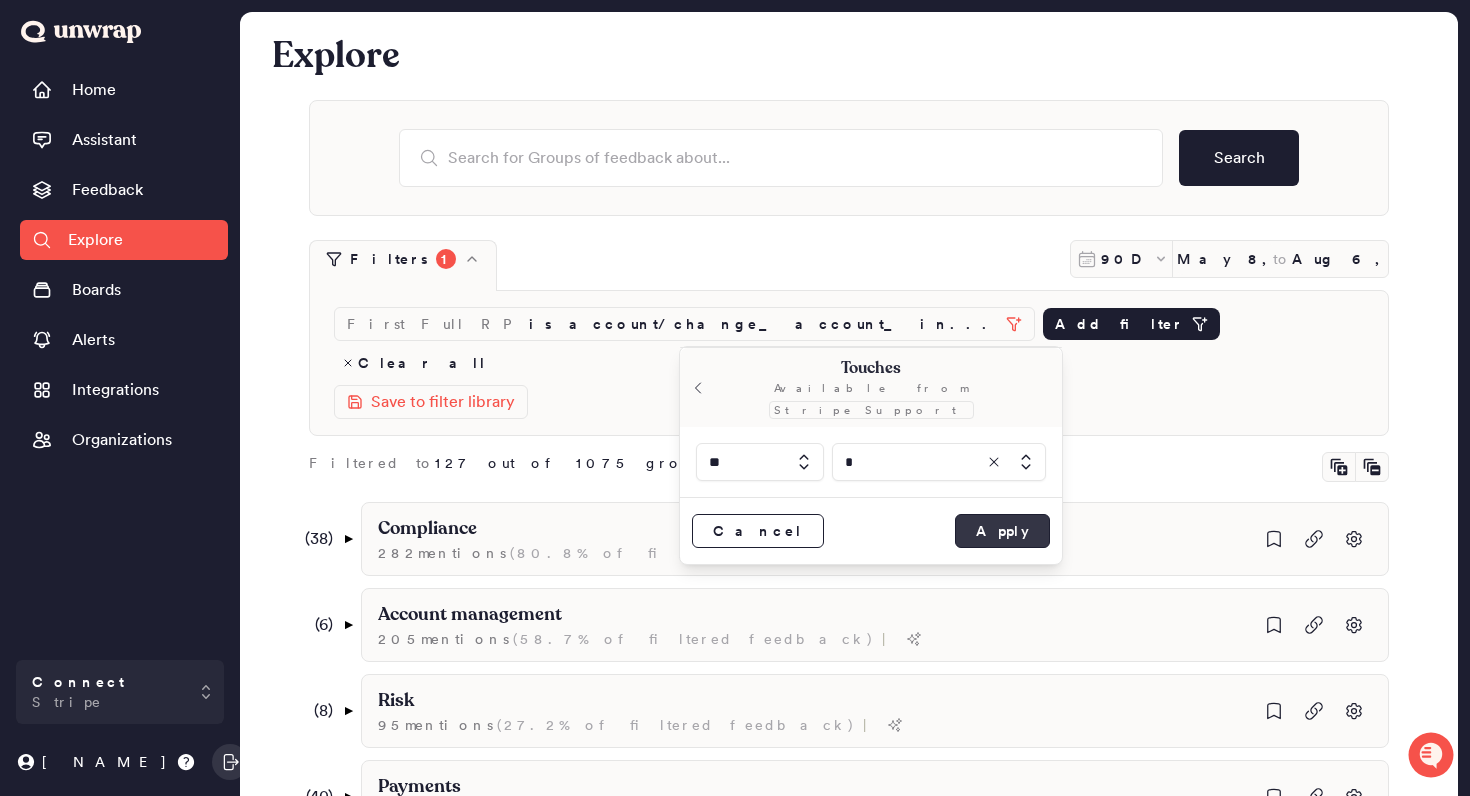 click on "Apply" at bounding box center [1002, 531] 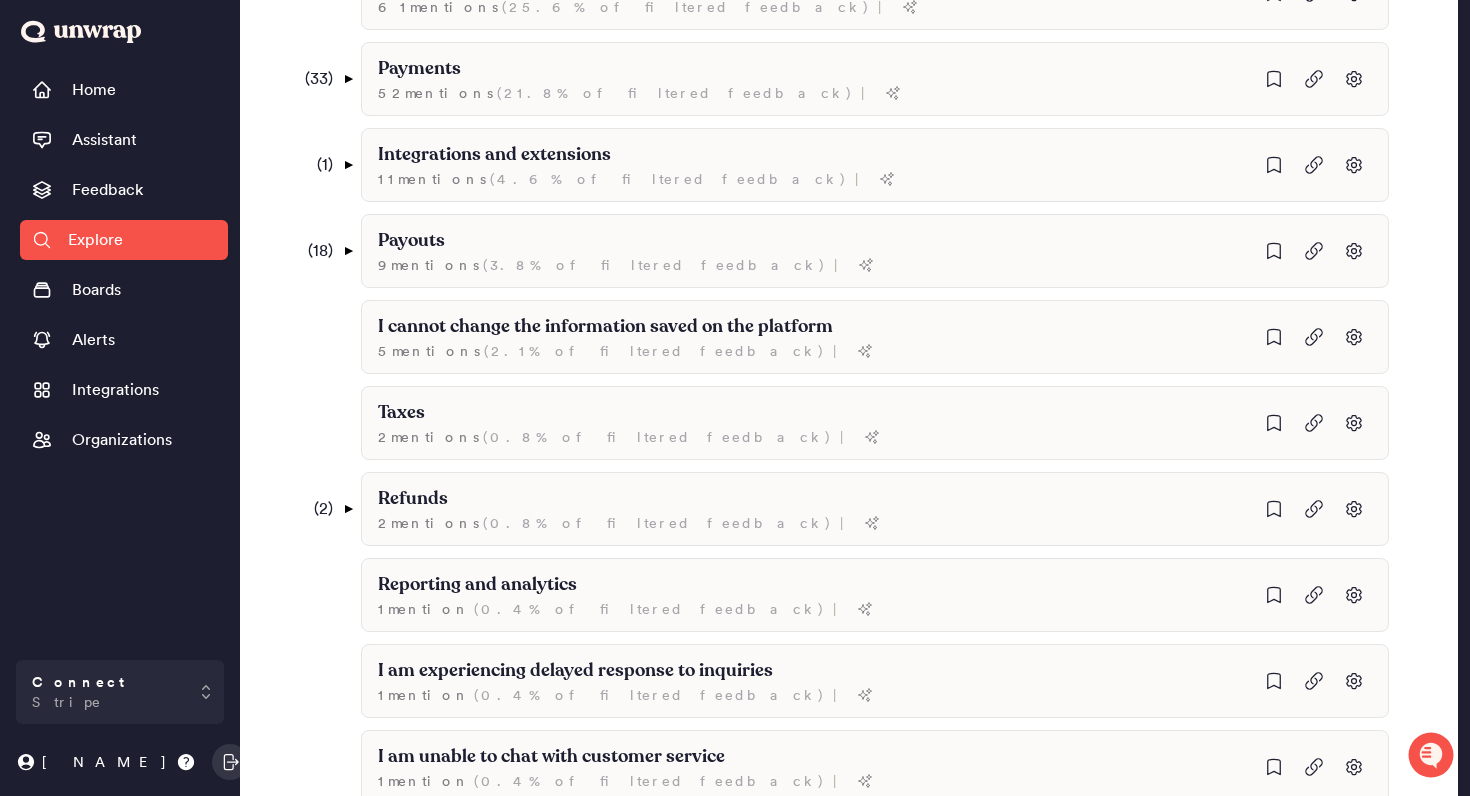 scroll, scrollTop: 0, scrollLeft: 0, axis: both 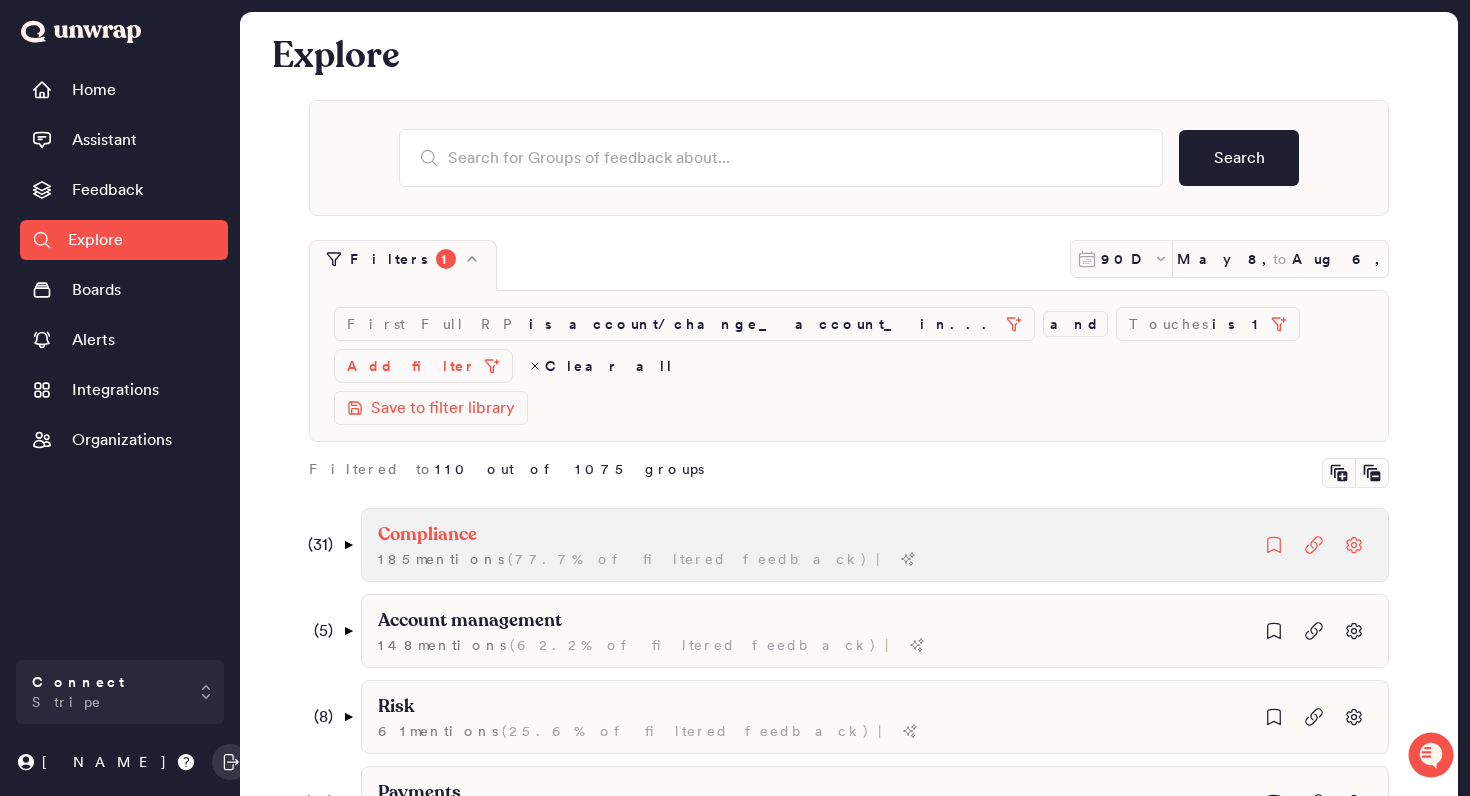 click on "Compliance 185  mention s   ( 77.7% of filtered feedback ) |" at bounding box center [875, 545] 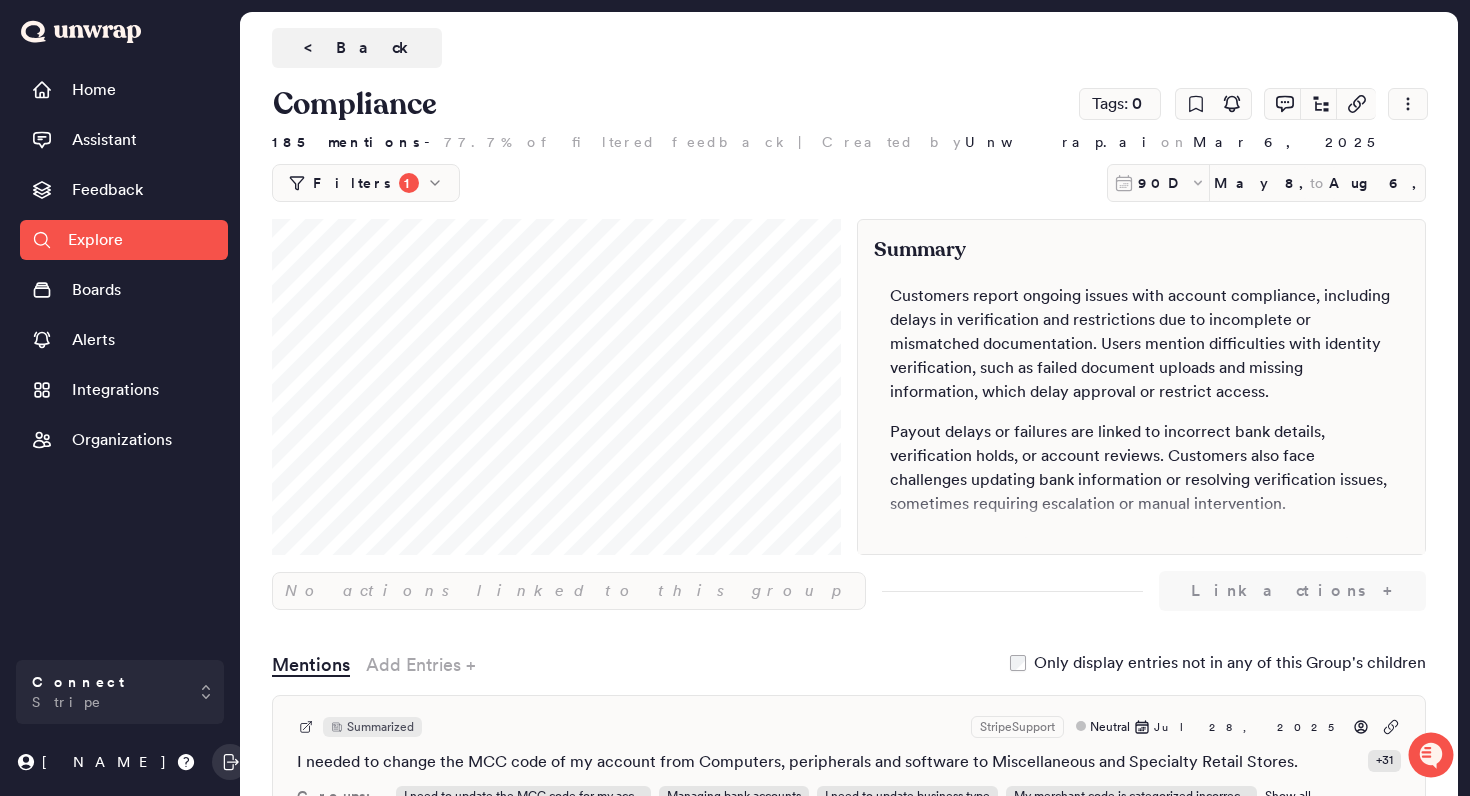 click on "Compliance Compliance Tags:  0 185 mentions - 77.7% of filtered feedback | Created by Unwrap.ai on Mar 6, 2025 Filters 1 90D May 8, 2025 to Aug 6, 2025 First Full RP is   account/change_account_in... and Touches is   1 Add filter Clear all Save to filter library Summary Customers report ongoing issues with account compliance, including delays in verification and restrictions due to incomplete or mismatched documentation. Users mention difficulties with identity verification, such as failed document uploads and missing information, which delay approval or restrict access.
Payout delays or failures are linked to incorrect bank details, verification holds, or account reviews. Customers also face challenges updating bank information or resolving verification issues, sometimes requiring escalation or manual intervention.
Accounts are restricted or closed due to risk assessments, suspicious activity, or compliance concerns. Some cases involve false flags or activity spikes from certain regions.
Link actions +" at bounding box center (849, 1964) 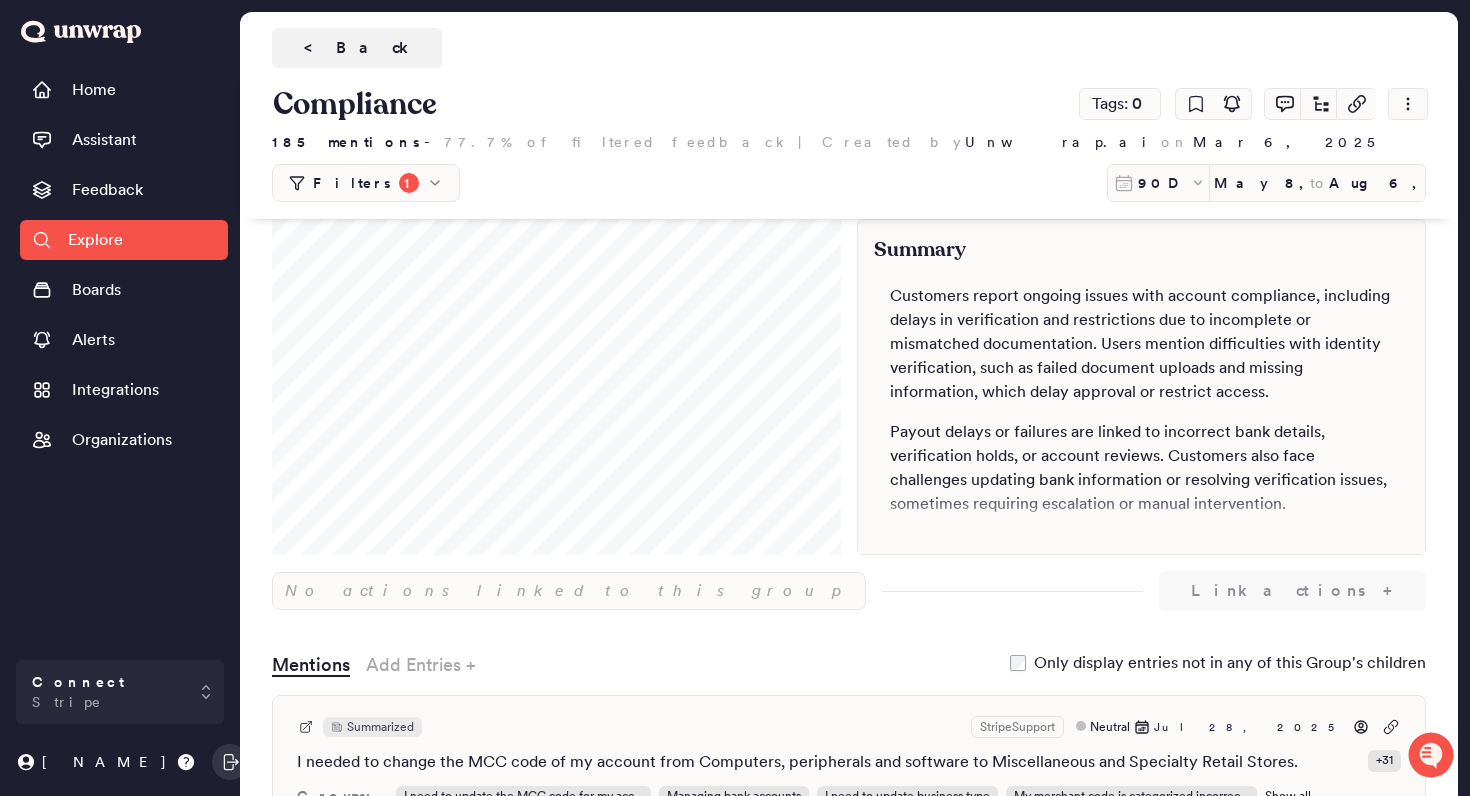 scroll, scrollTop: 308, scrollLeft: 0, axis: vertical 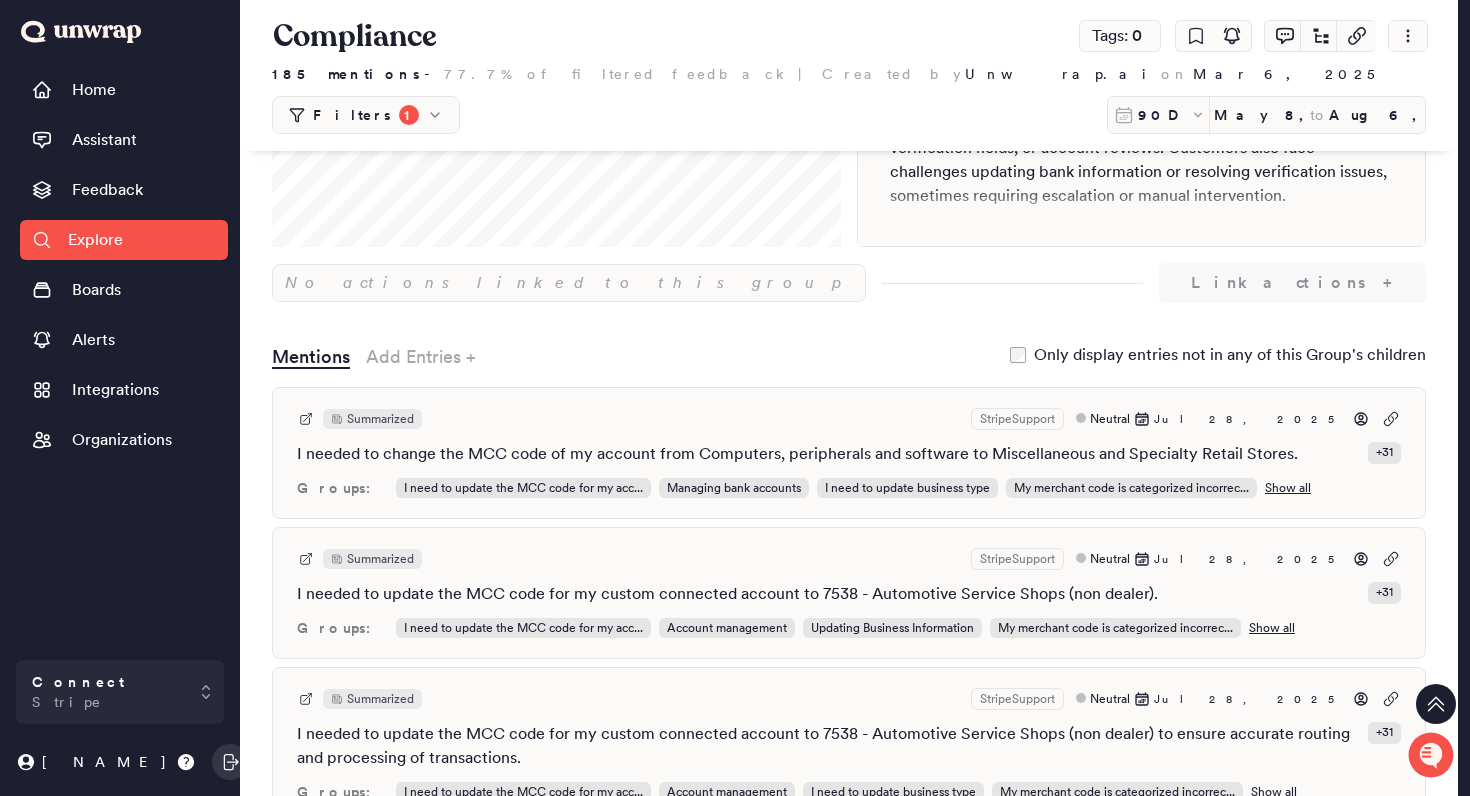 click on "I needed to change the MCC code of my account from Computers, peripherals and software to Miscellaneous and Specialty Retail Stores." at bounding box center [797, 454] 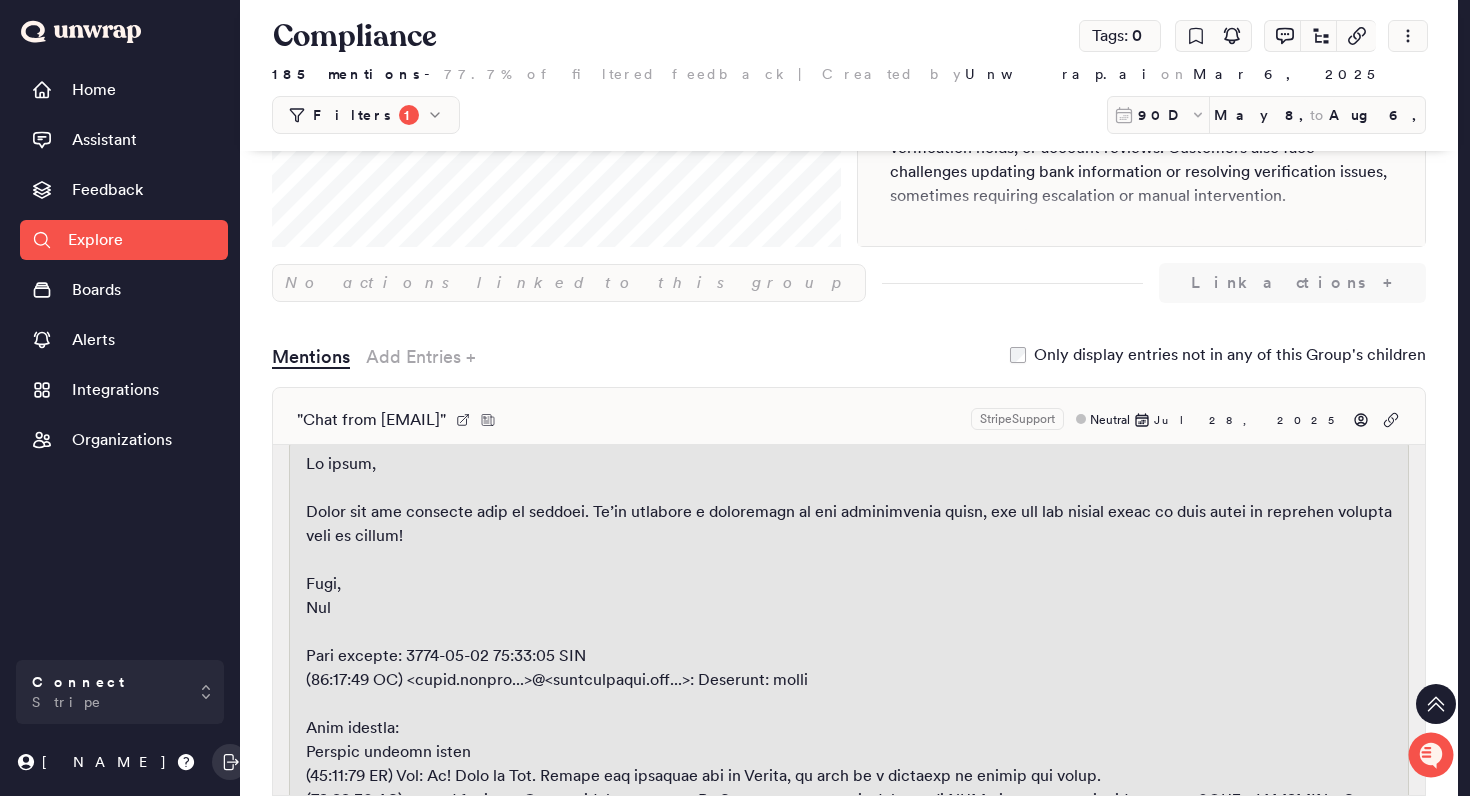 scroll, scrollTop: 0, scrollLeft: 0, axis: both 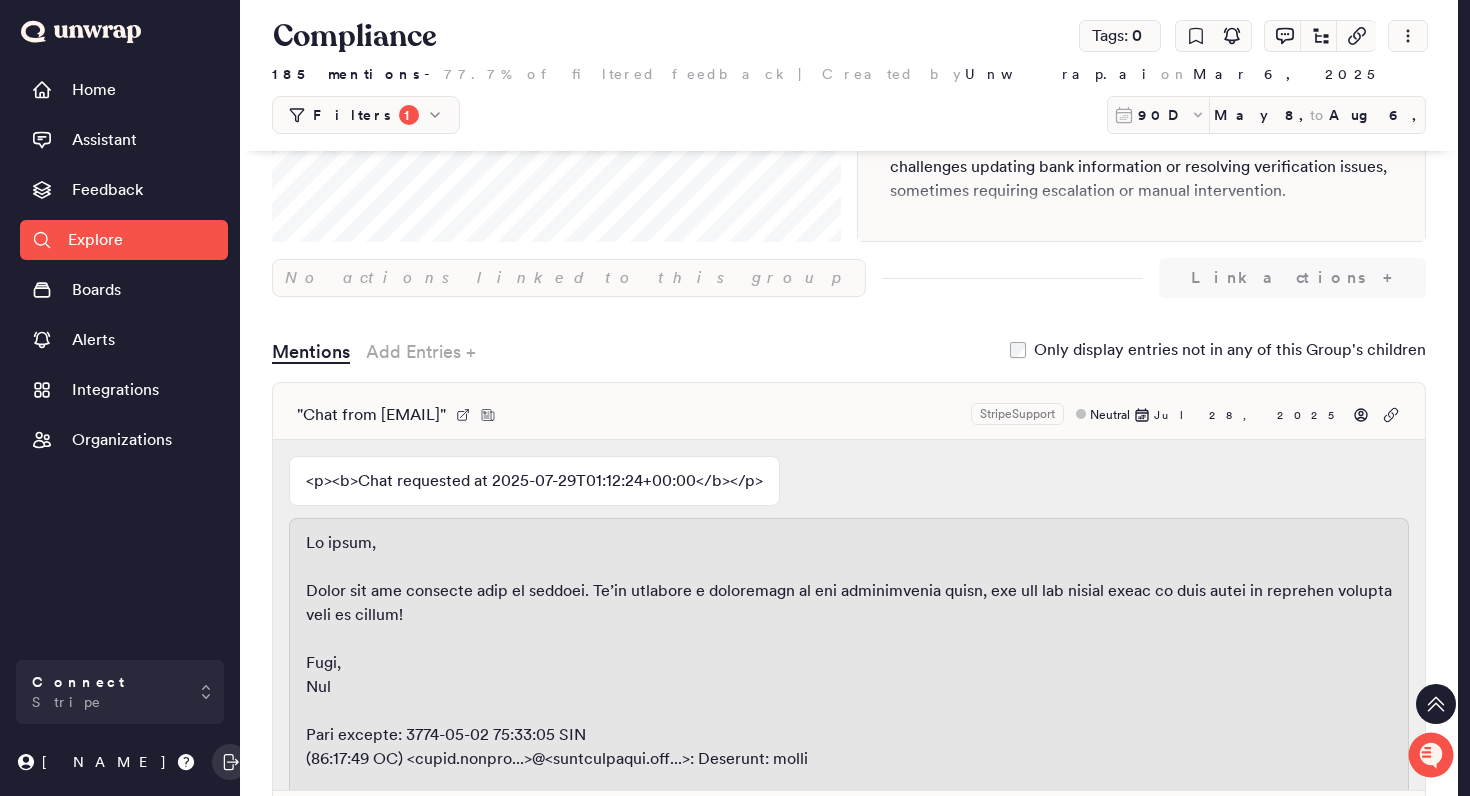 click on "Mentions Add Entries + Only display entries not in any of this Group's children" at bounding box center (849, 356) 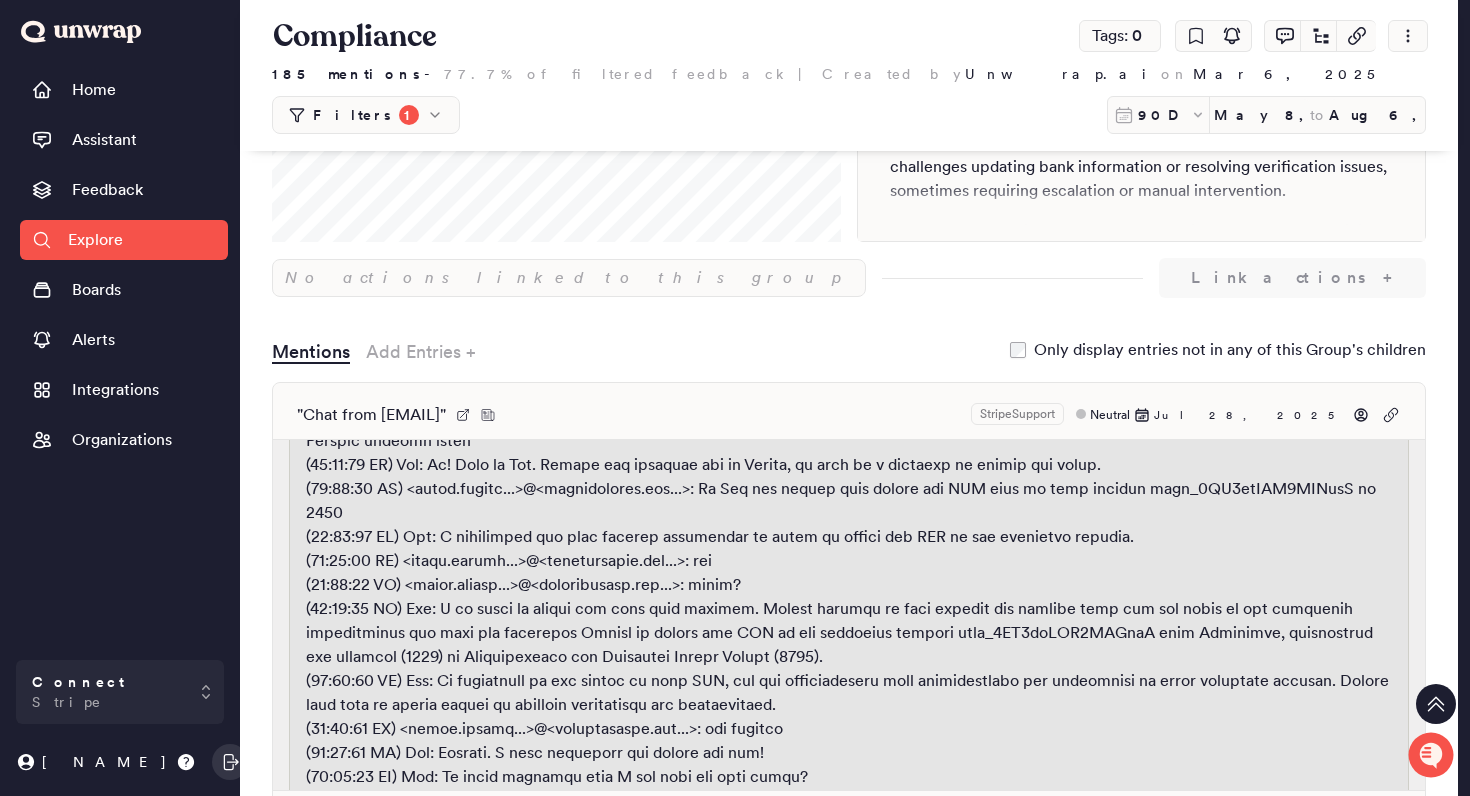 scroll, scrollTop: 574, scrollLeft: 0, axis: vertical 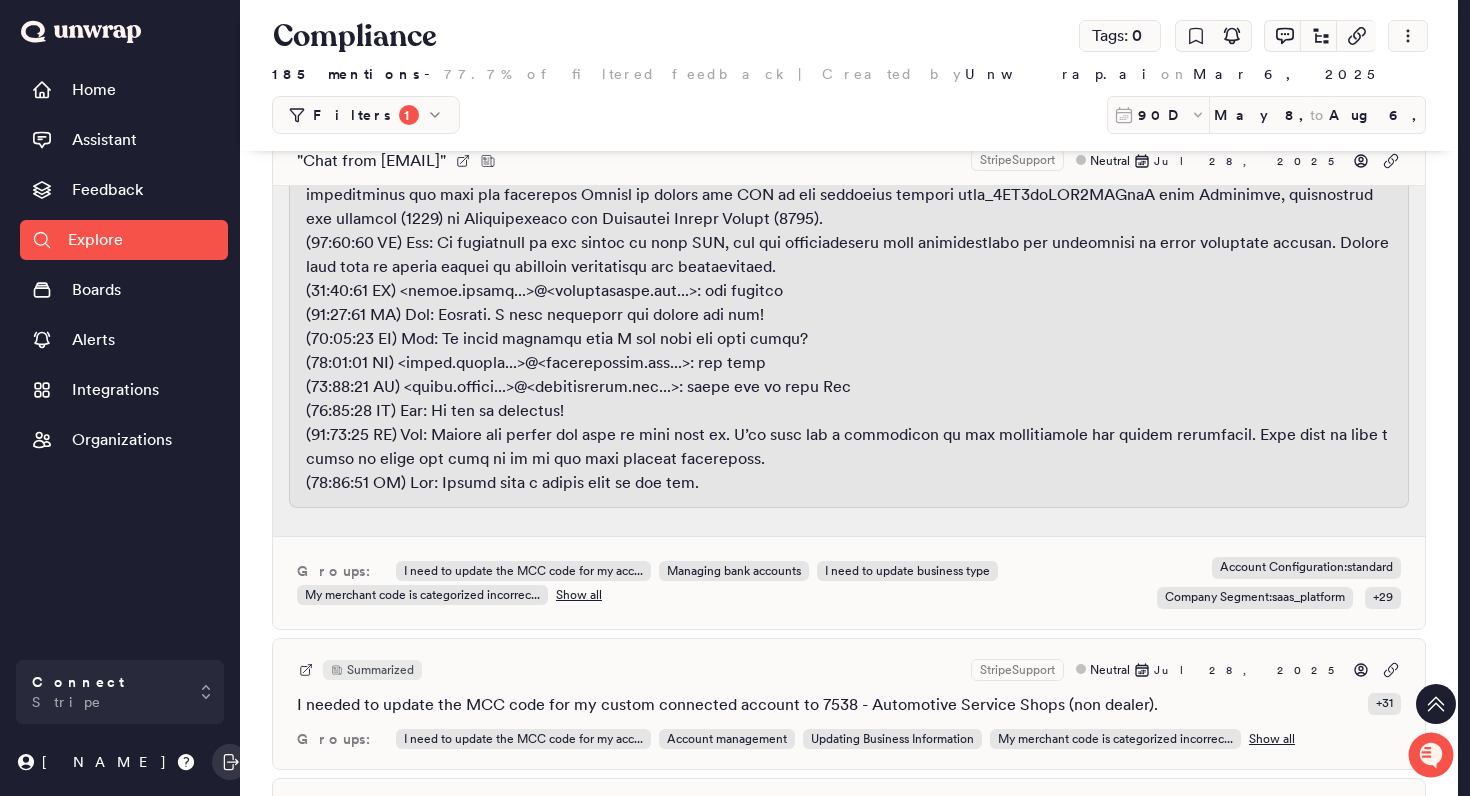 click on "Show all" at bounding box center [579, 595] 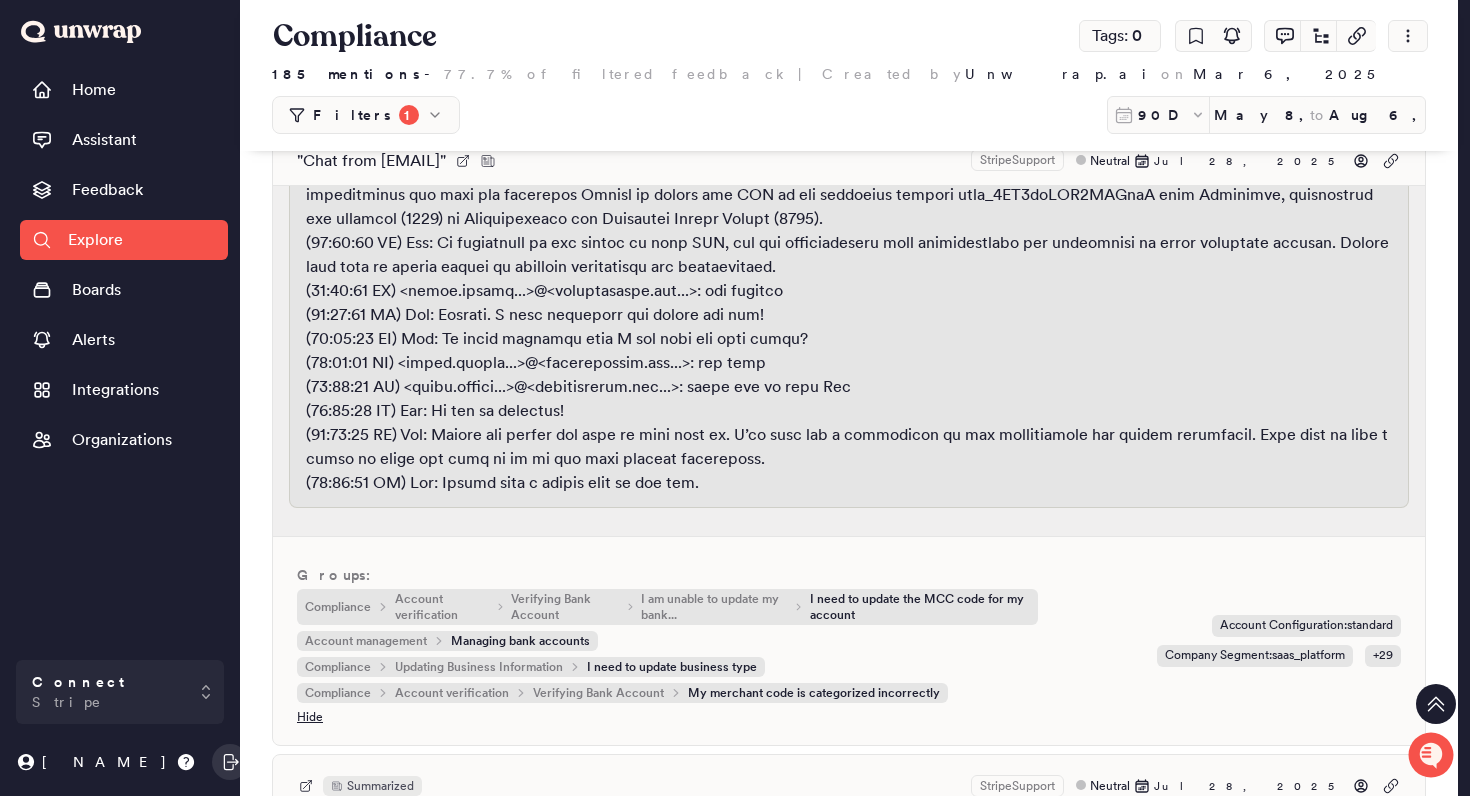 scroll, scrollTop: 295, scrollLeft: 0, axis: vertical 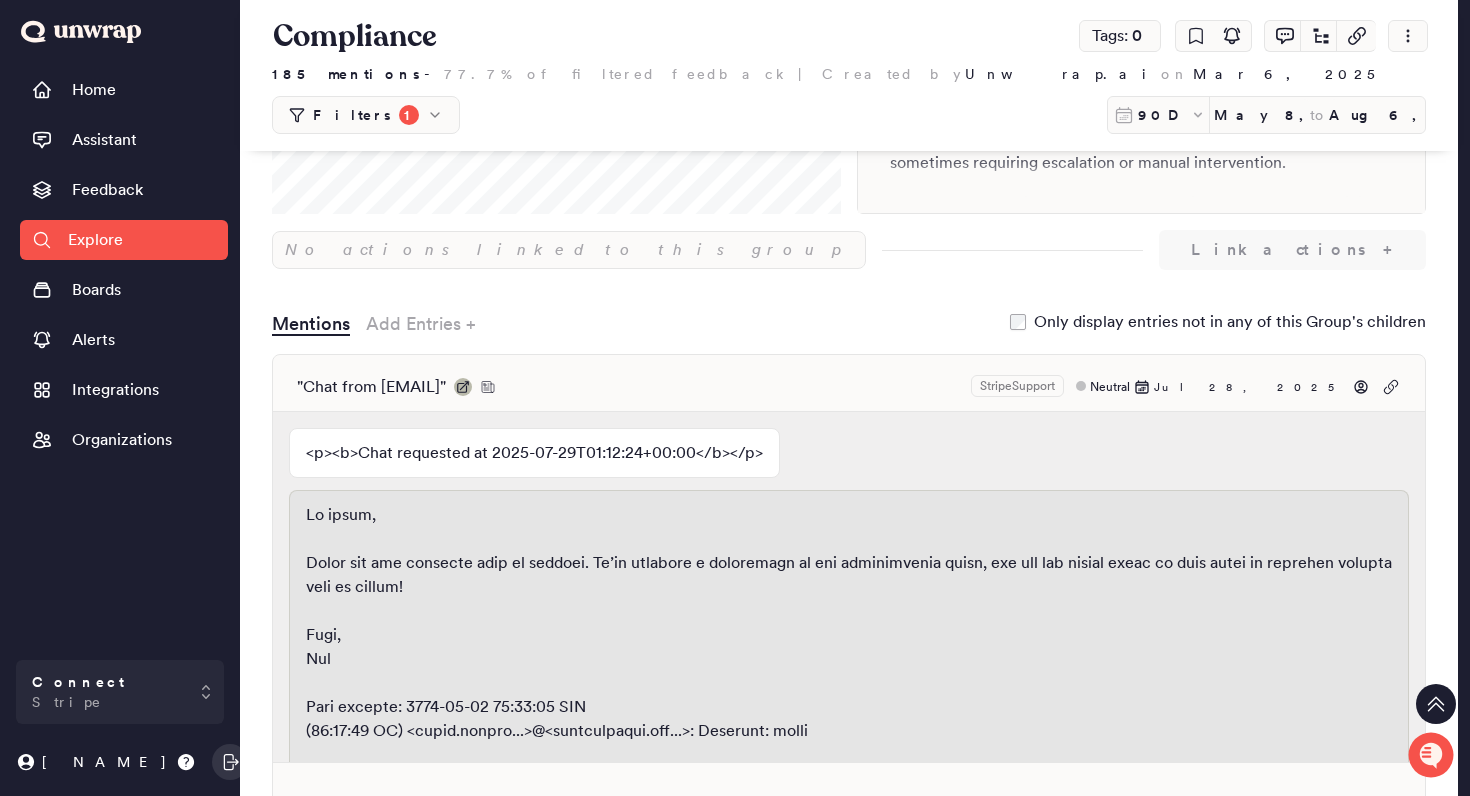 click 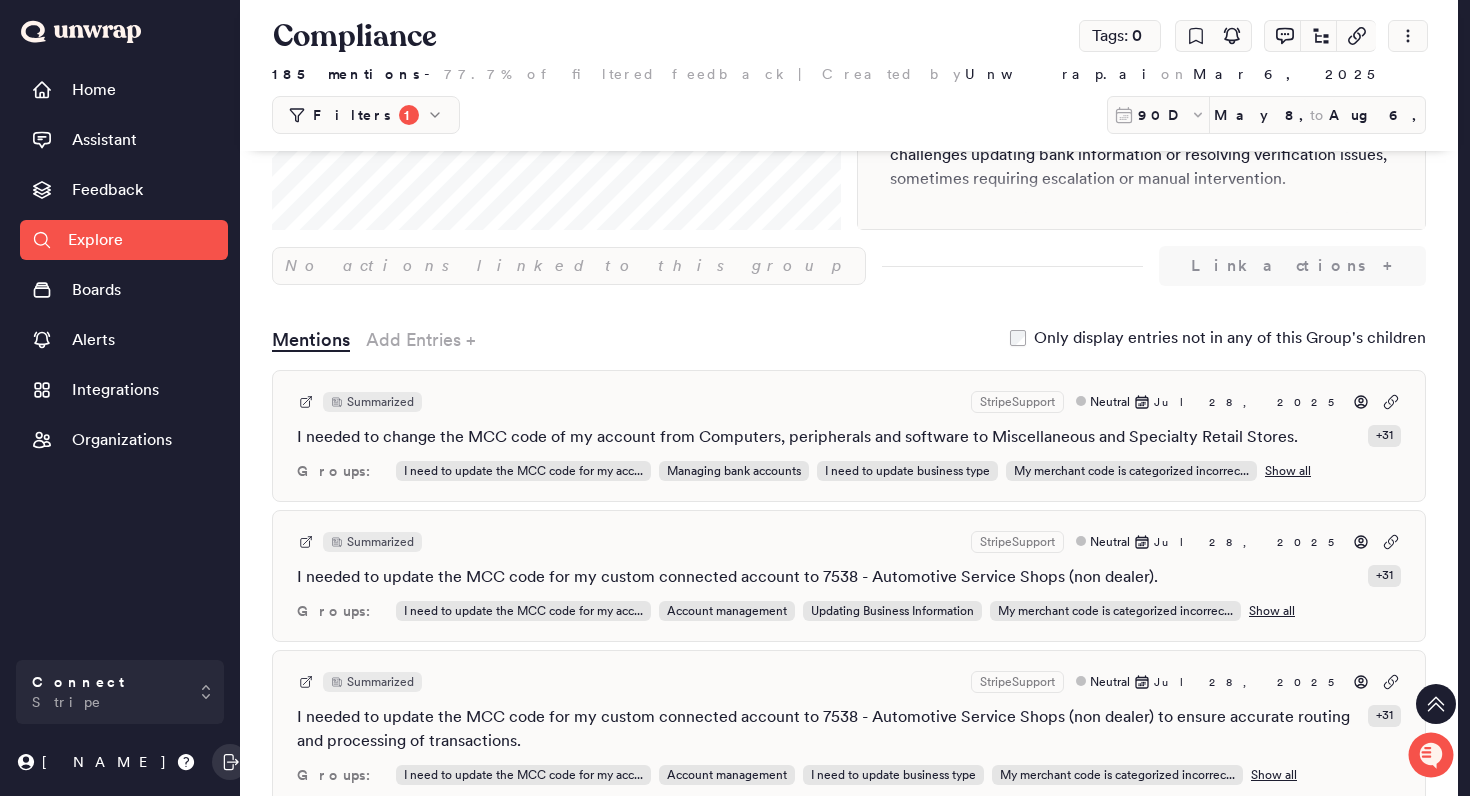scroll, scrollTop: 335, scrollLeft: 0, axis: vertical 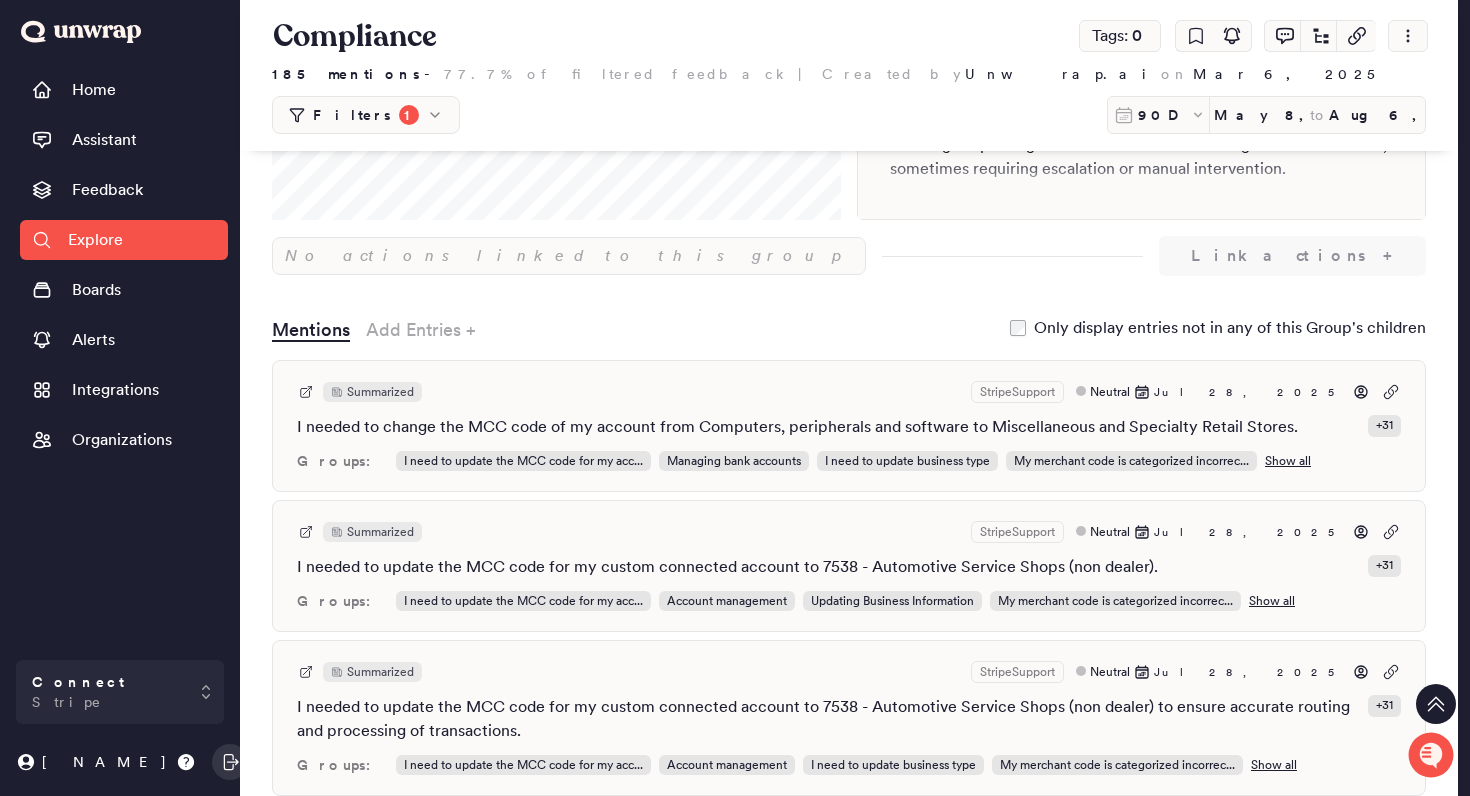 click on "Summarized StripeSupport Neutral Jul 28, 2025" at bounding box center (849, 392) 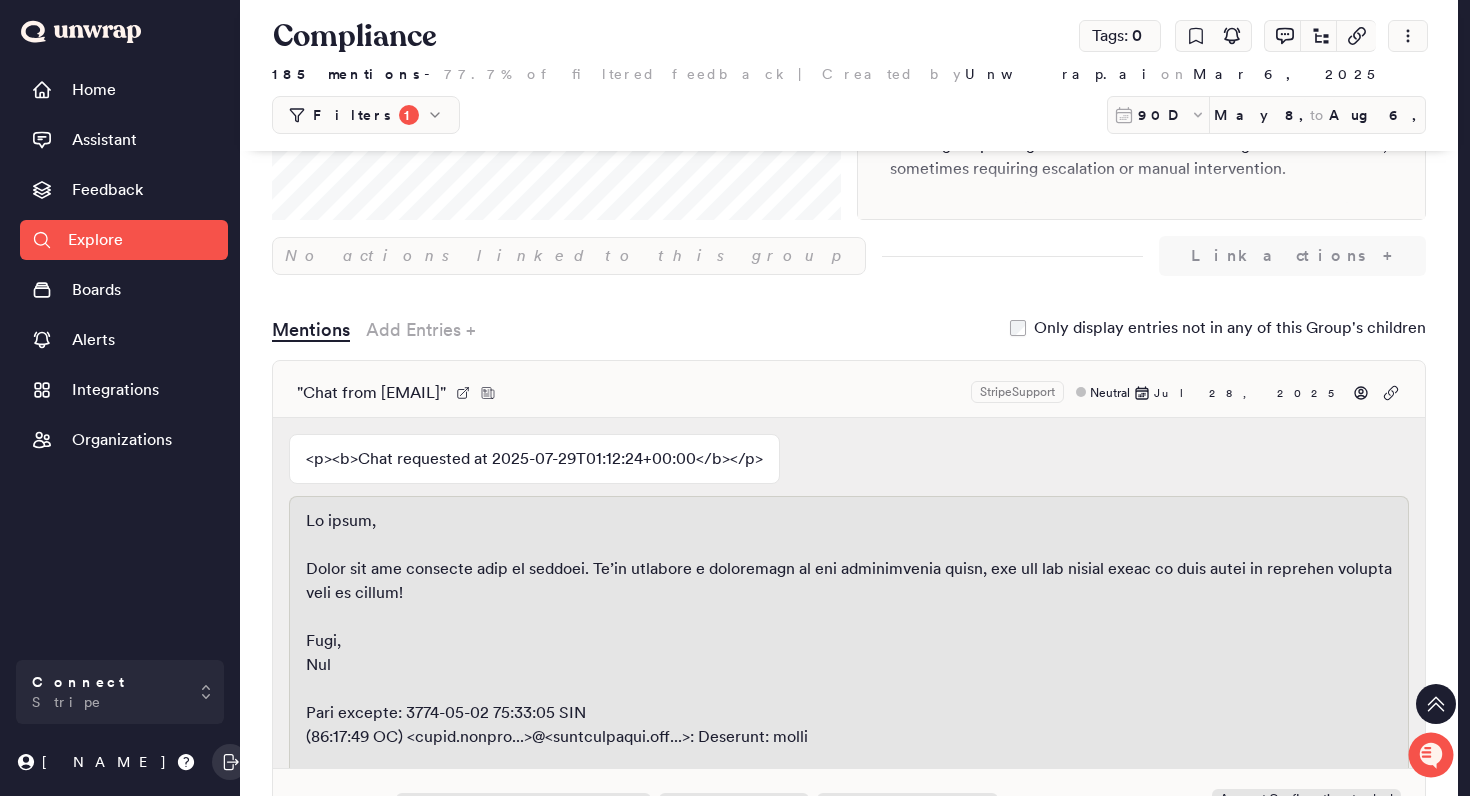 click on "Chat from <EMAIL> StripeSupport Neutral Jul 28, 2025 <p><b>Chat requested at 2025-07-29T01:12:24+00:00</b></p> Groups: I need to update the MCC code for my acc... Managing bank accounts I need to update business type My merchant code is categorized incorrec... Show all Account Configuration : standard Company Segment : saas_platform + 29" at bounding box center (849, 611) 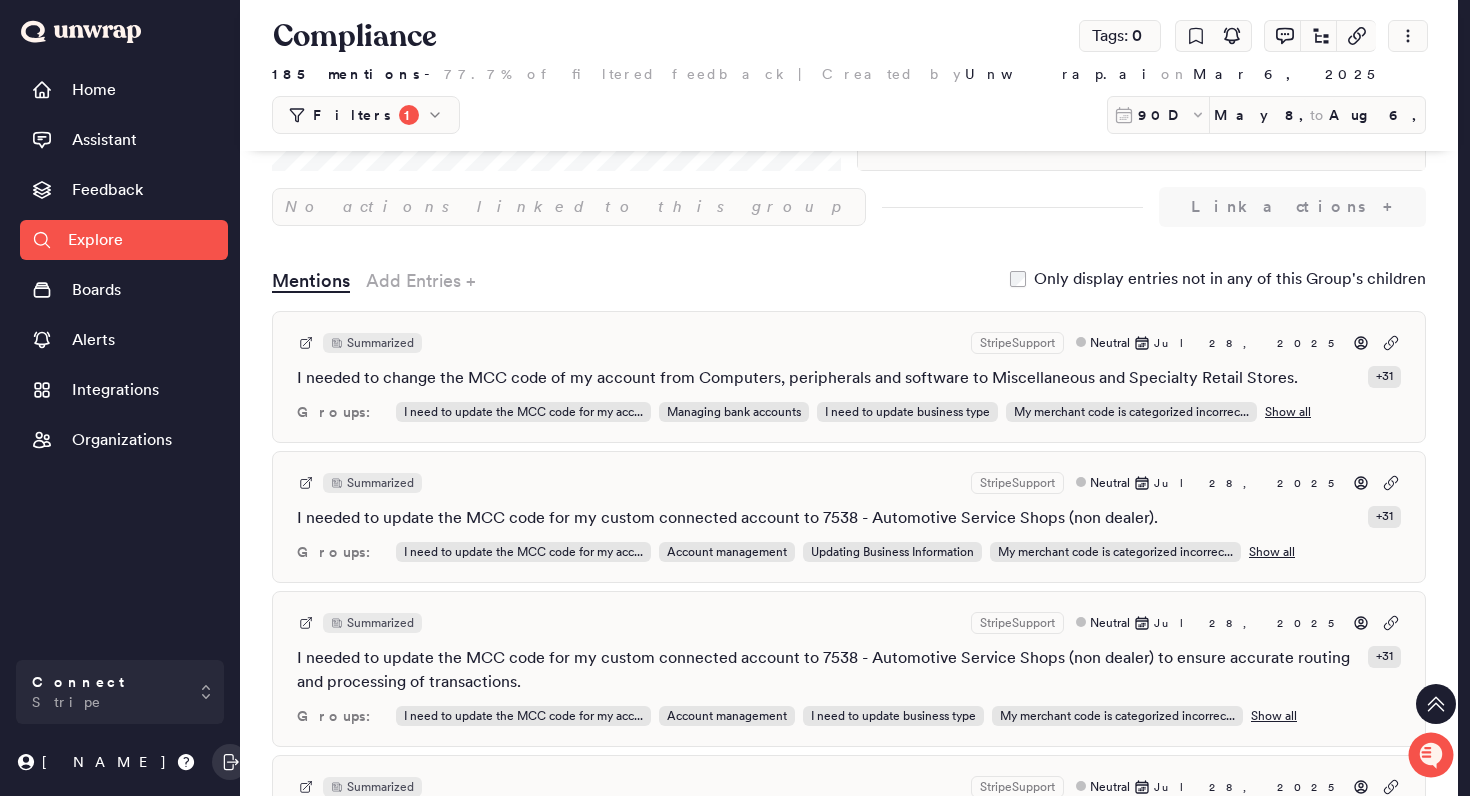 scroll, scrollTop: 387, scrollLeft: 0, axis: vertical 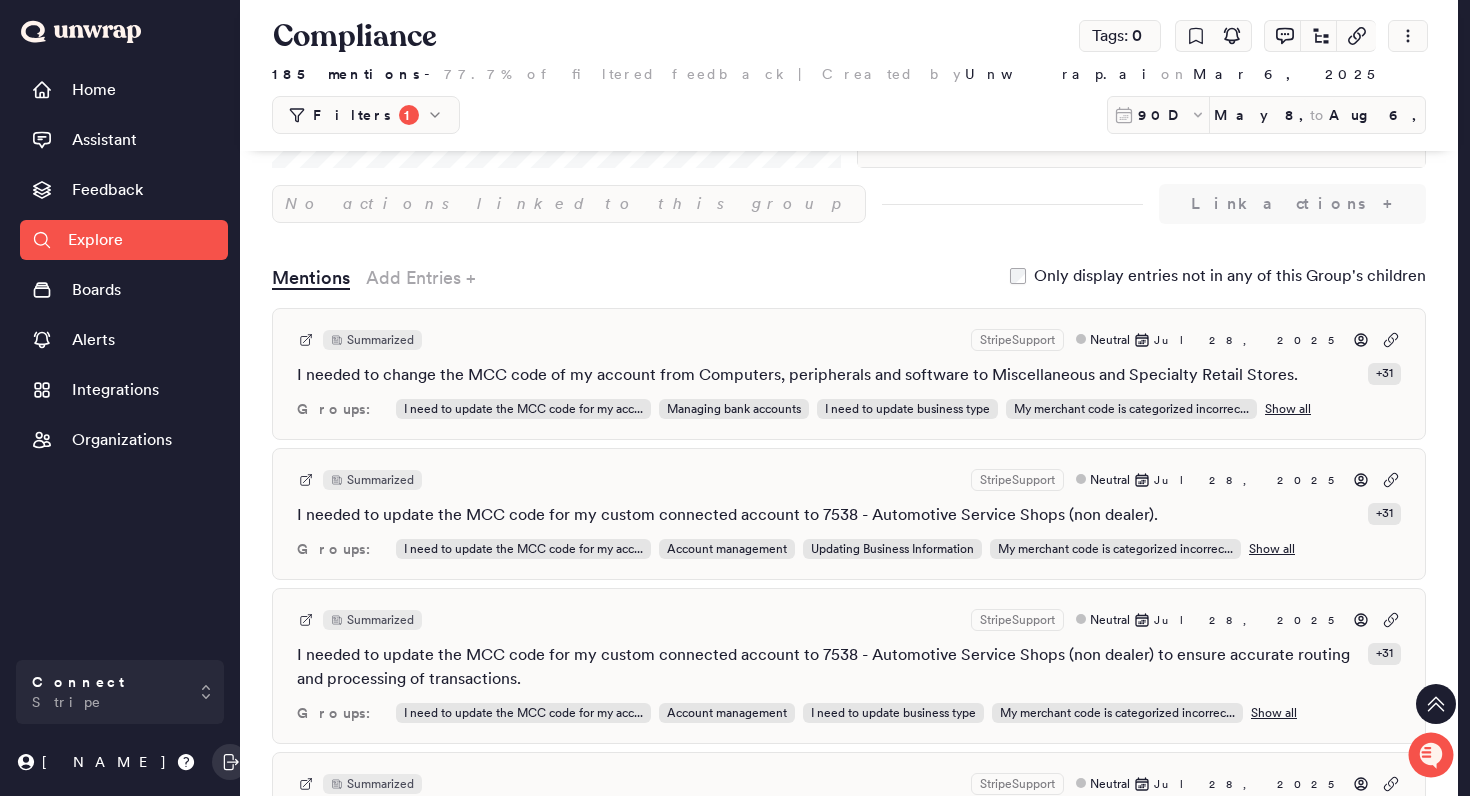 click on "Summarized StripeSupport Neutral Jul 28, 2025" at bounding box center (849, 340) 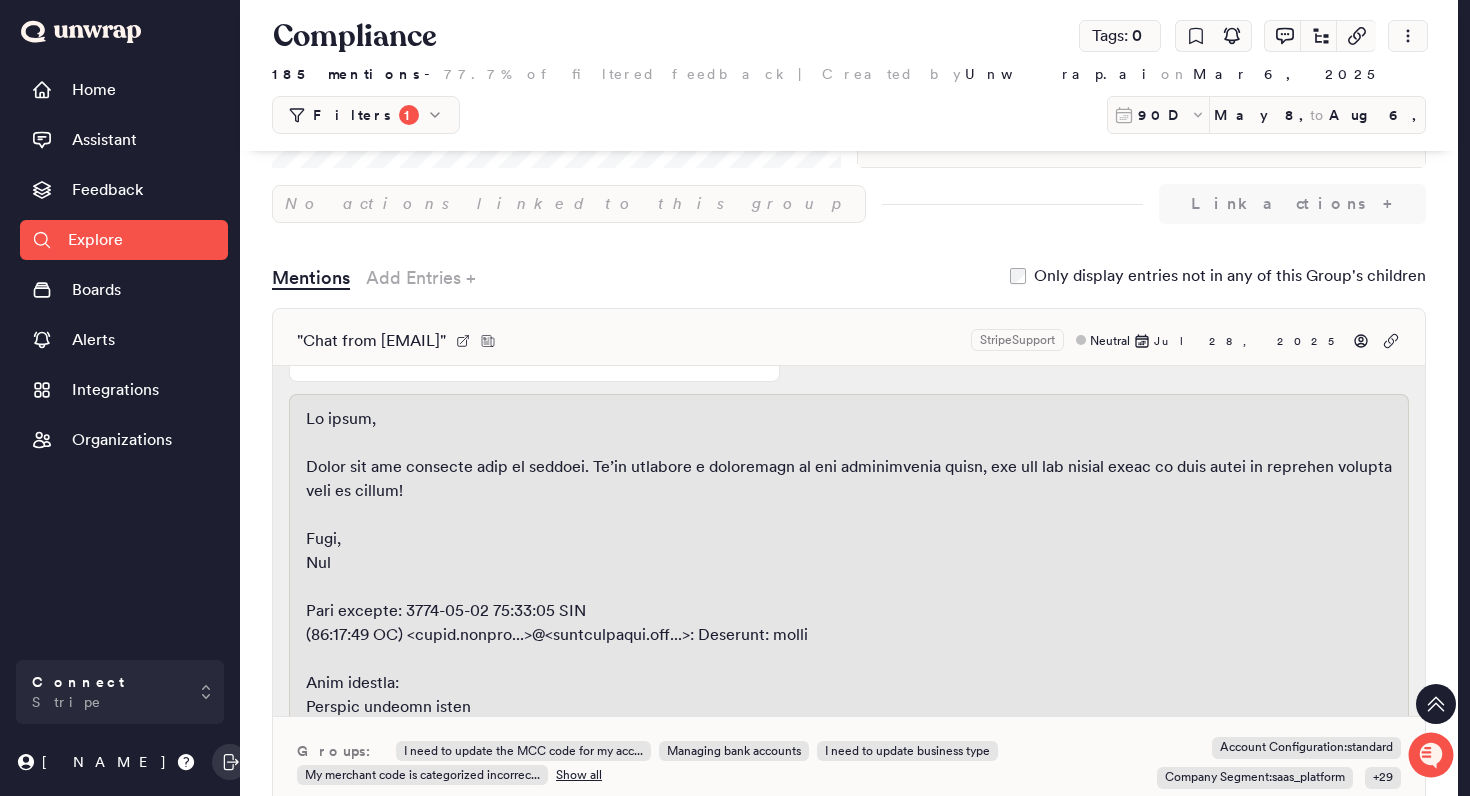 scroll, scrollTop: 0, scrollLeft: 0, axis: both 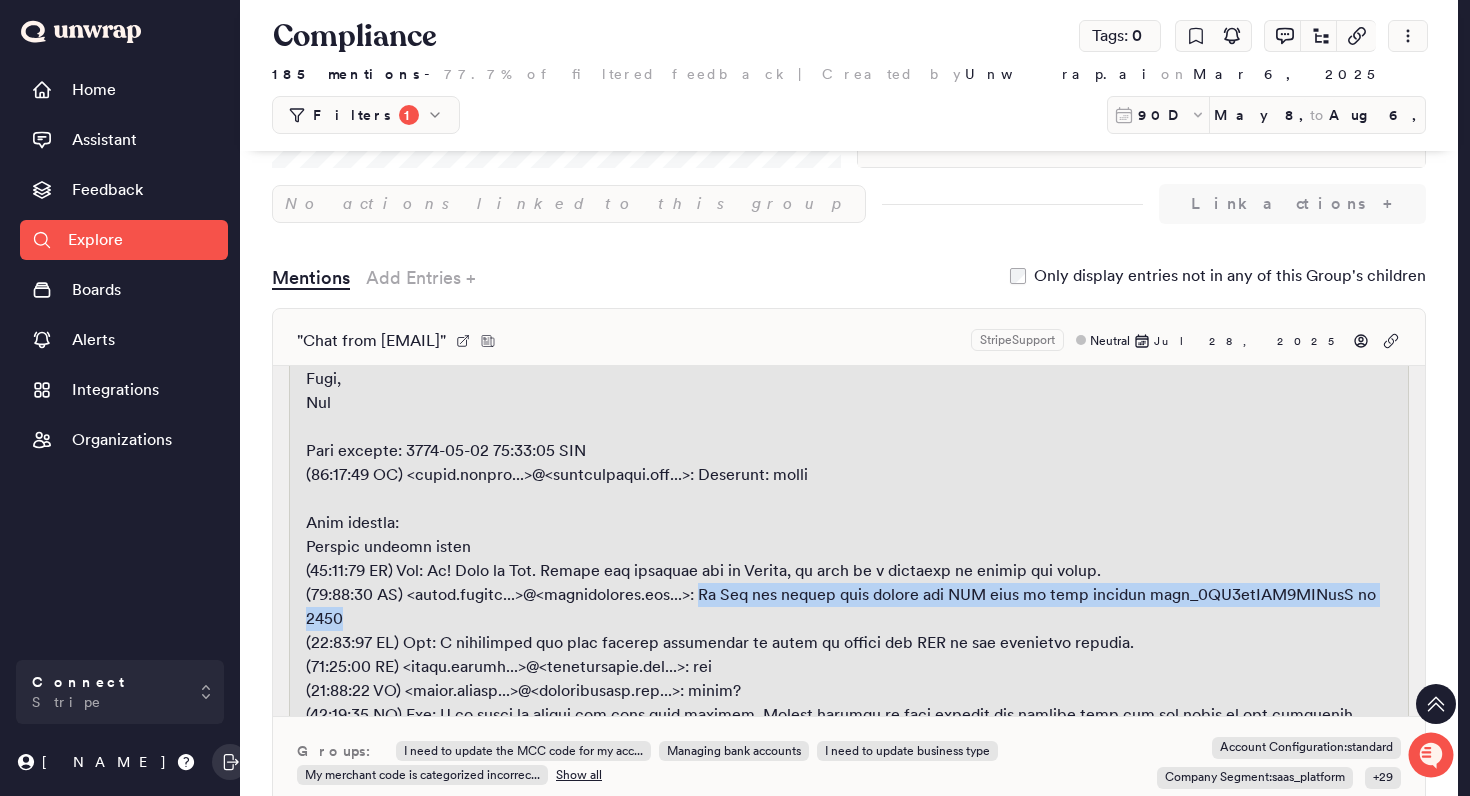 drag, startPoint x: 688, startPoint y: 613, endPoint x: 709, endPoint y: 596, distance: 27.018513 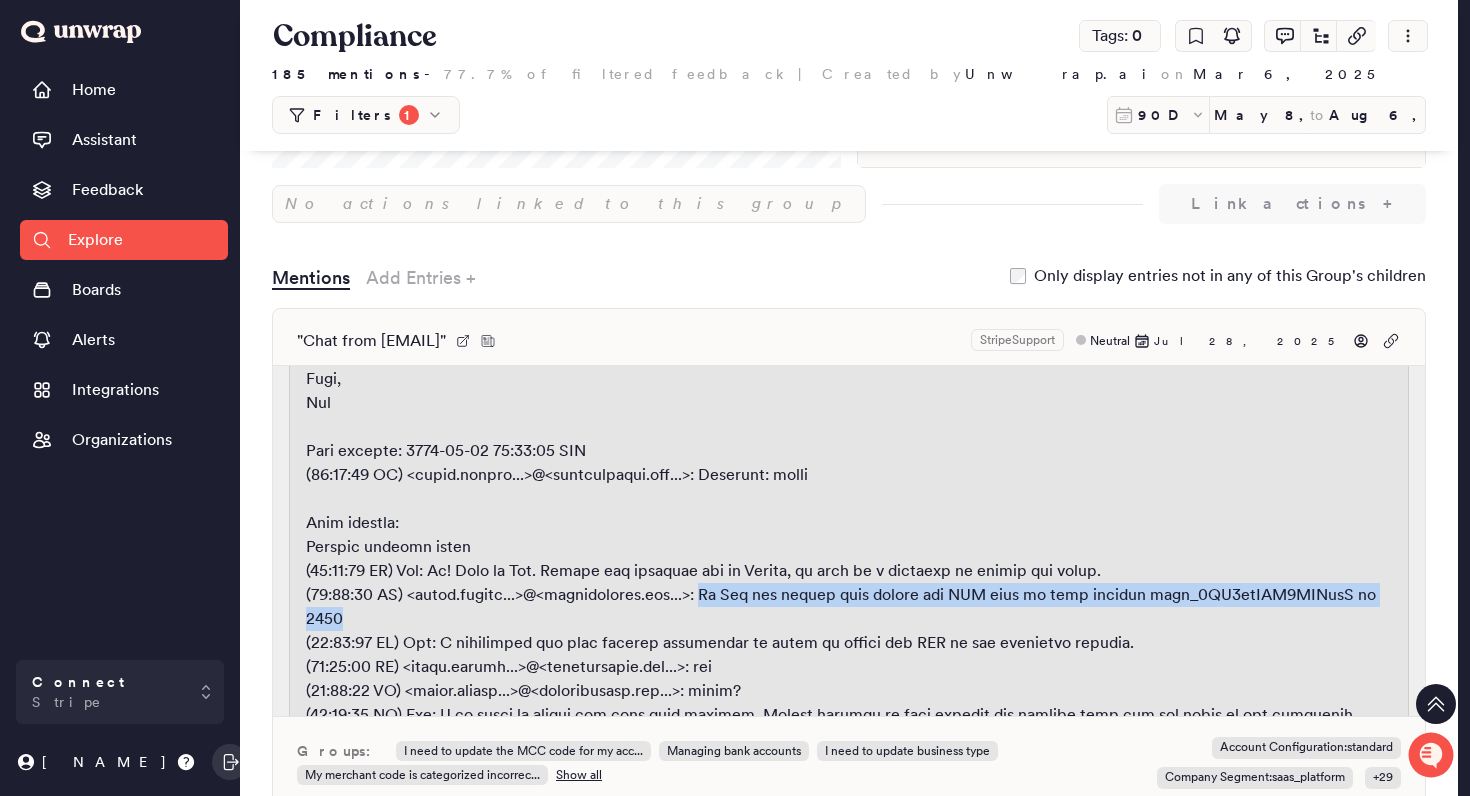 click at bounding box center (849, 643) 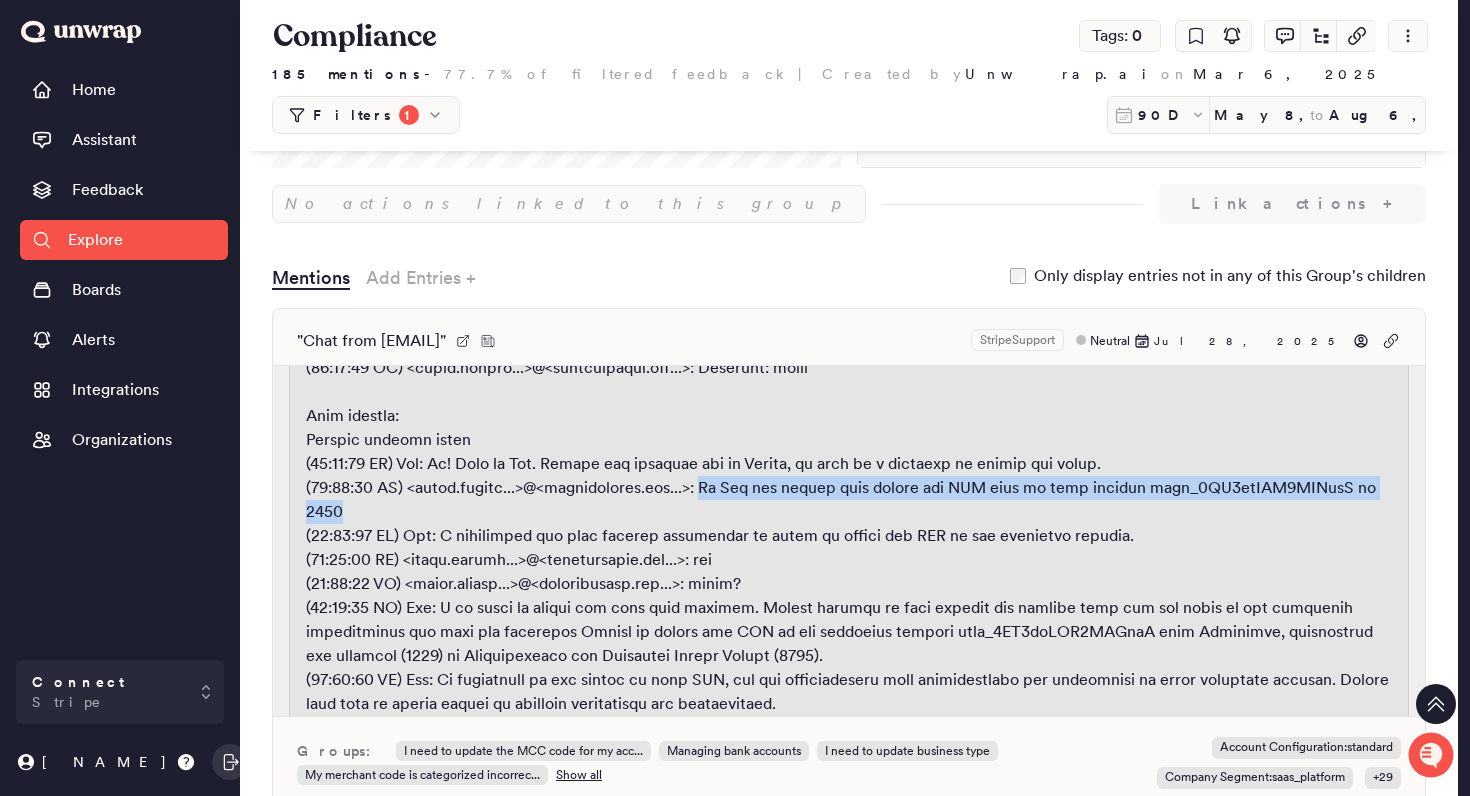 scroll, scrollTop: 346, scrollLeft: 0, axis: vertical 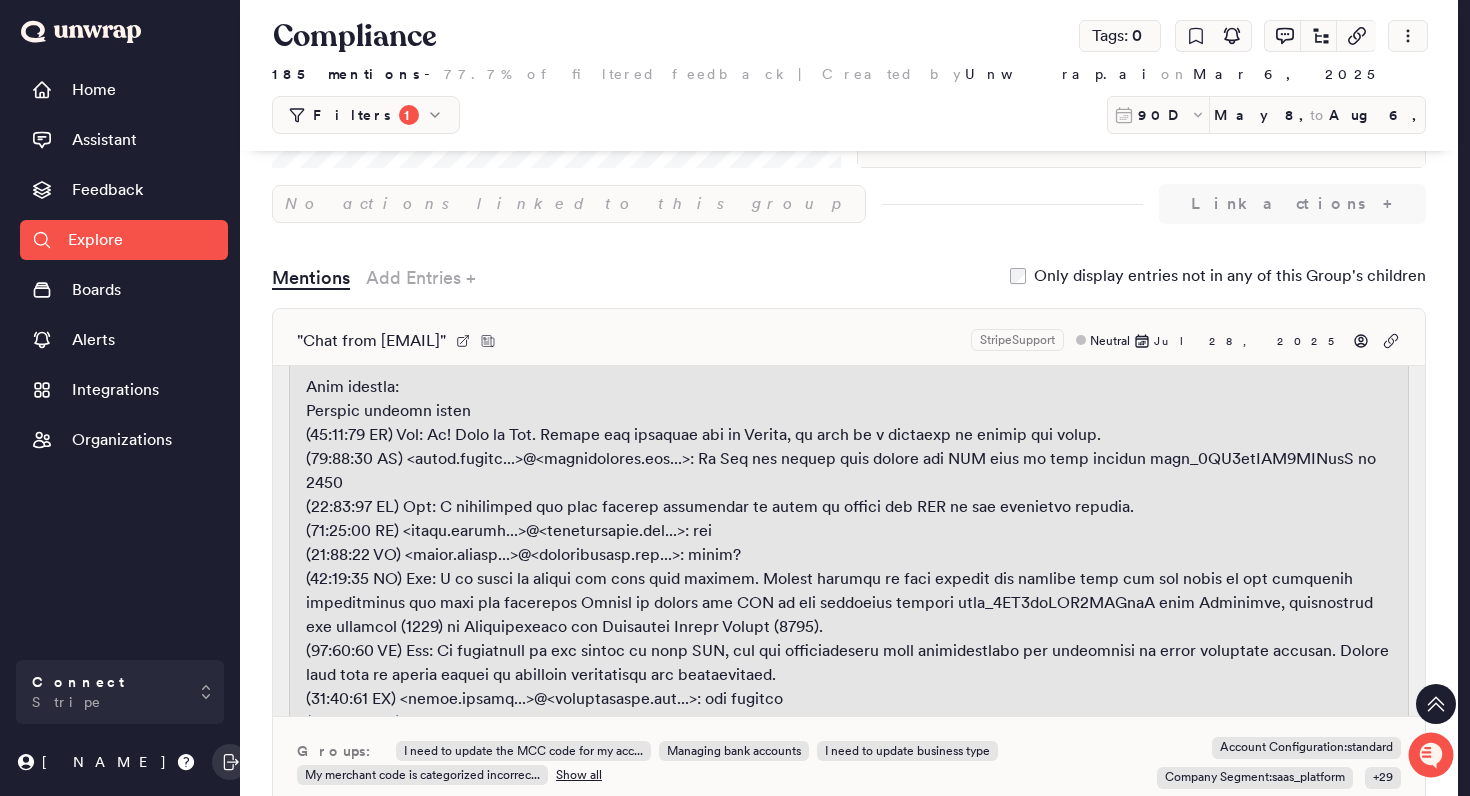 click at bounding box center [849, 507] 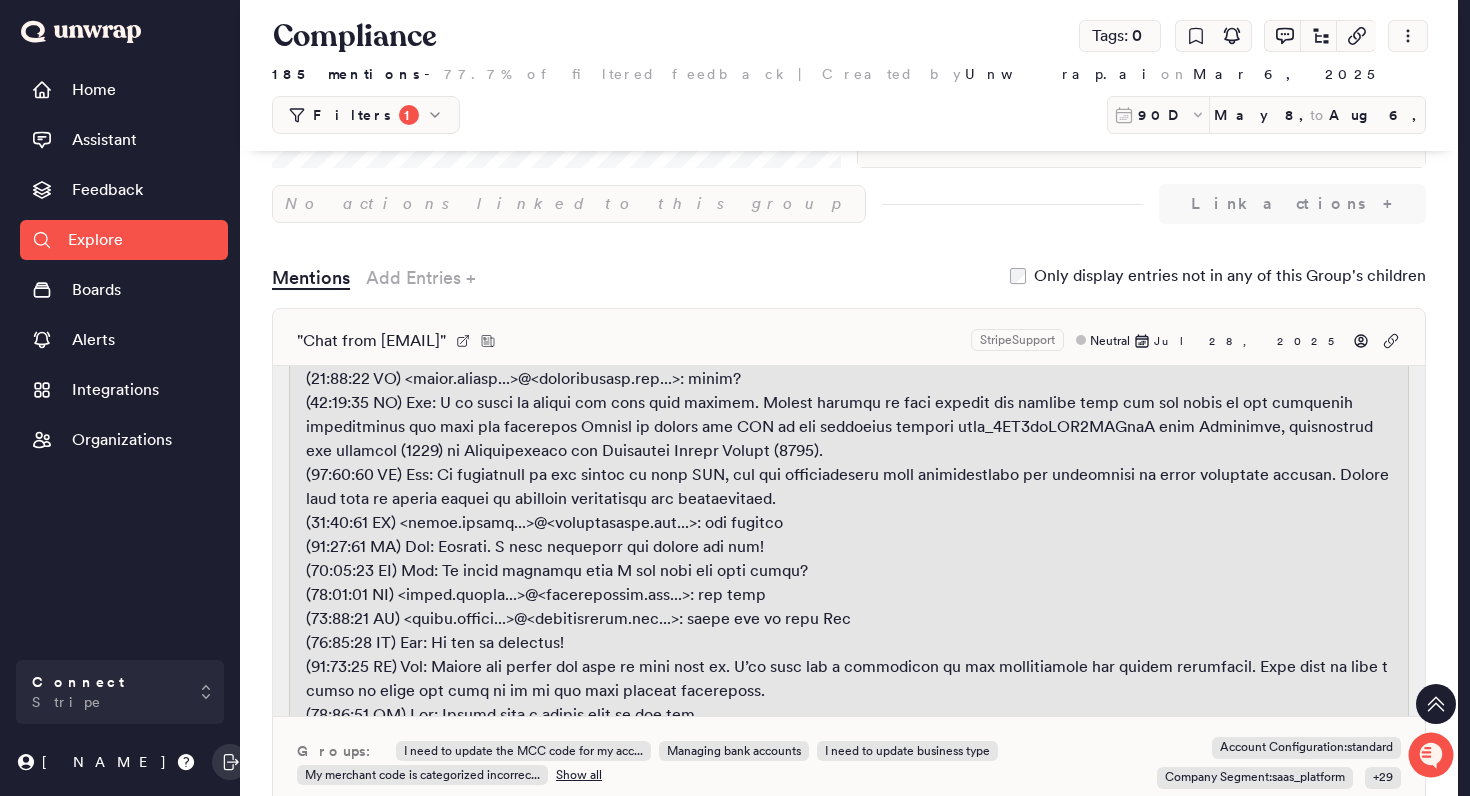 scroll, scrollTop: 574, scrollLeft: 0, axis: vertical 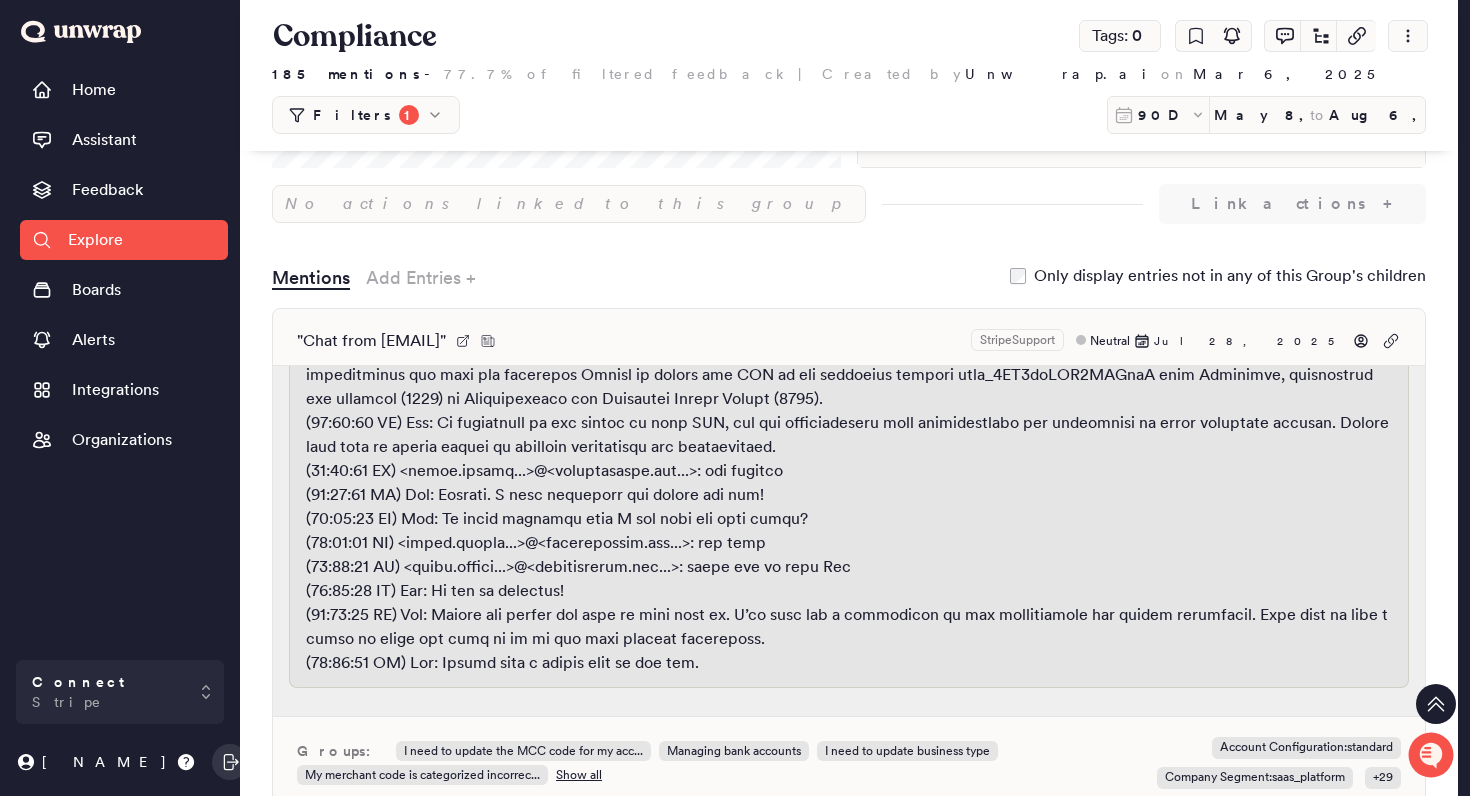 click at bounding box center [849, 279] 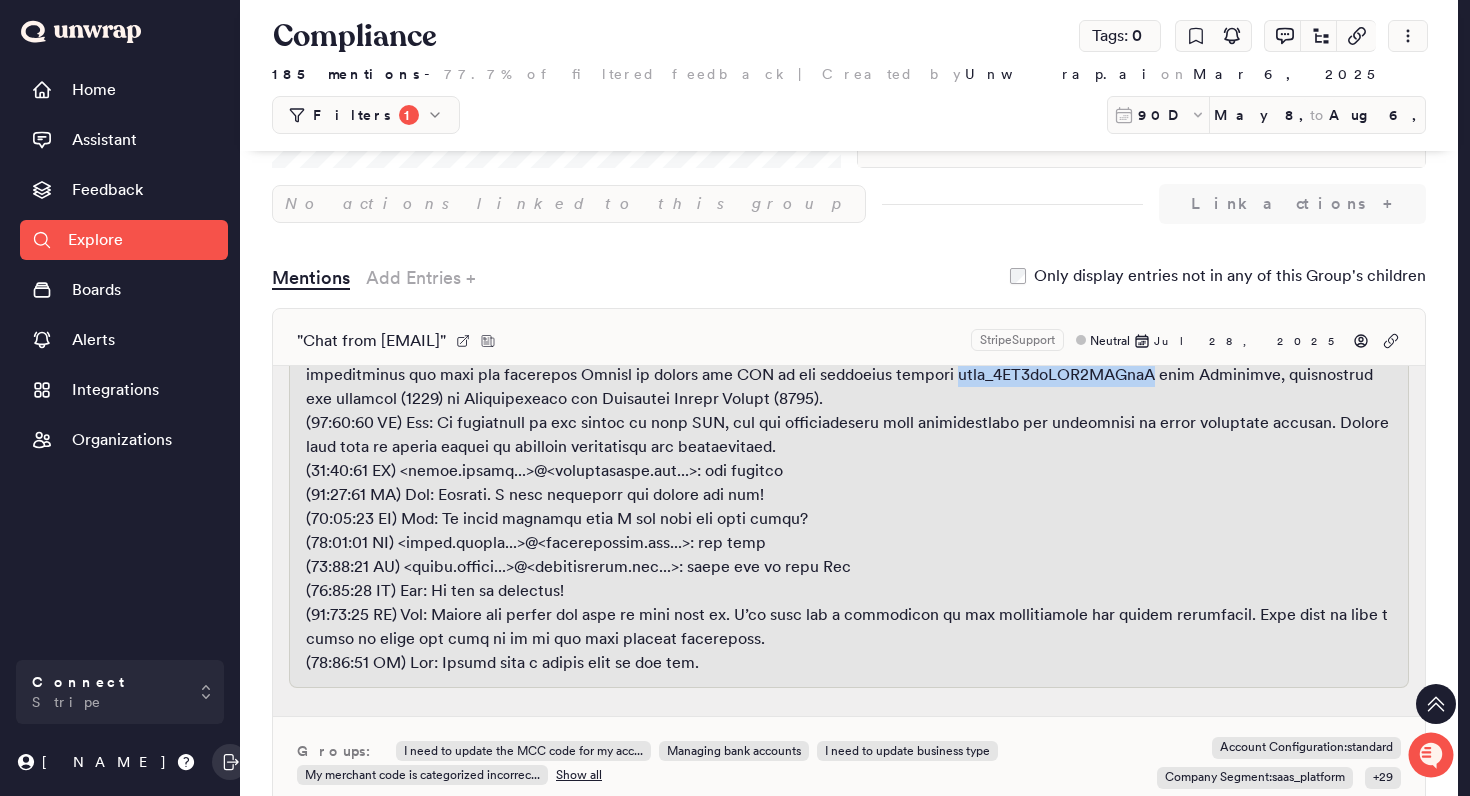 click at bounding box center [849, 279] 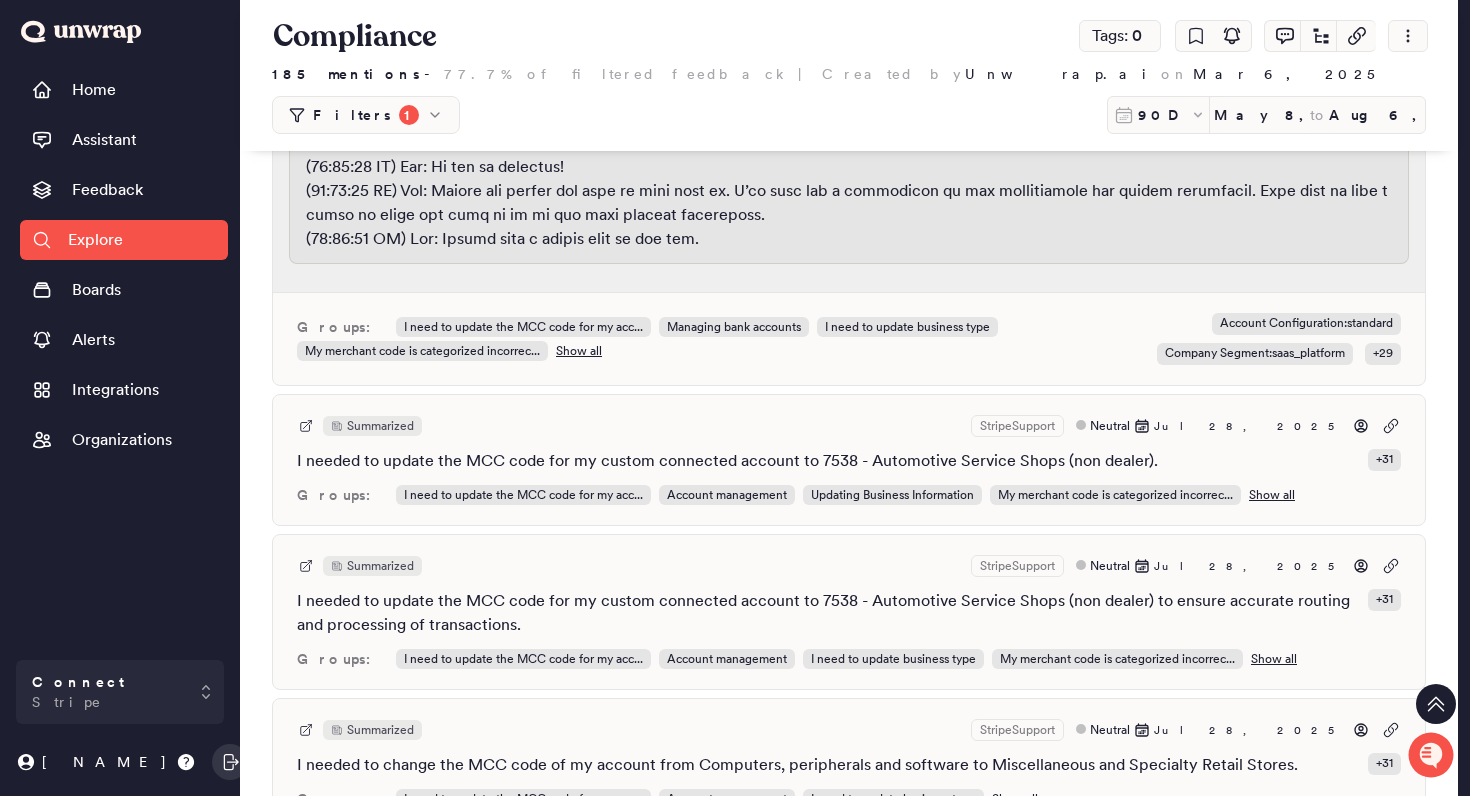 scroll, scrollTop: 809, scrollLeft: 0, axis: vertical 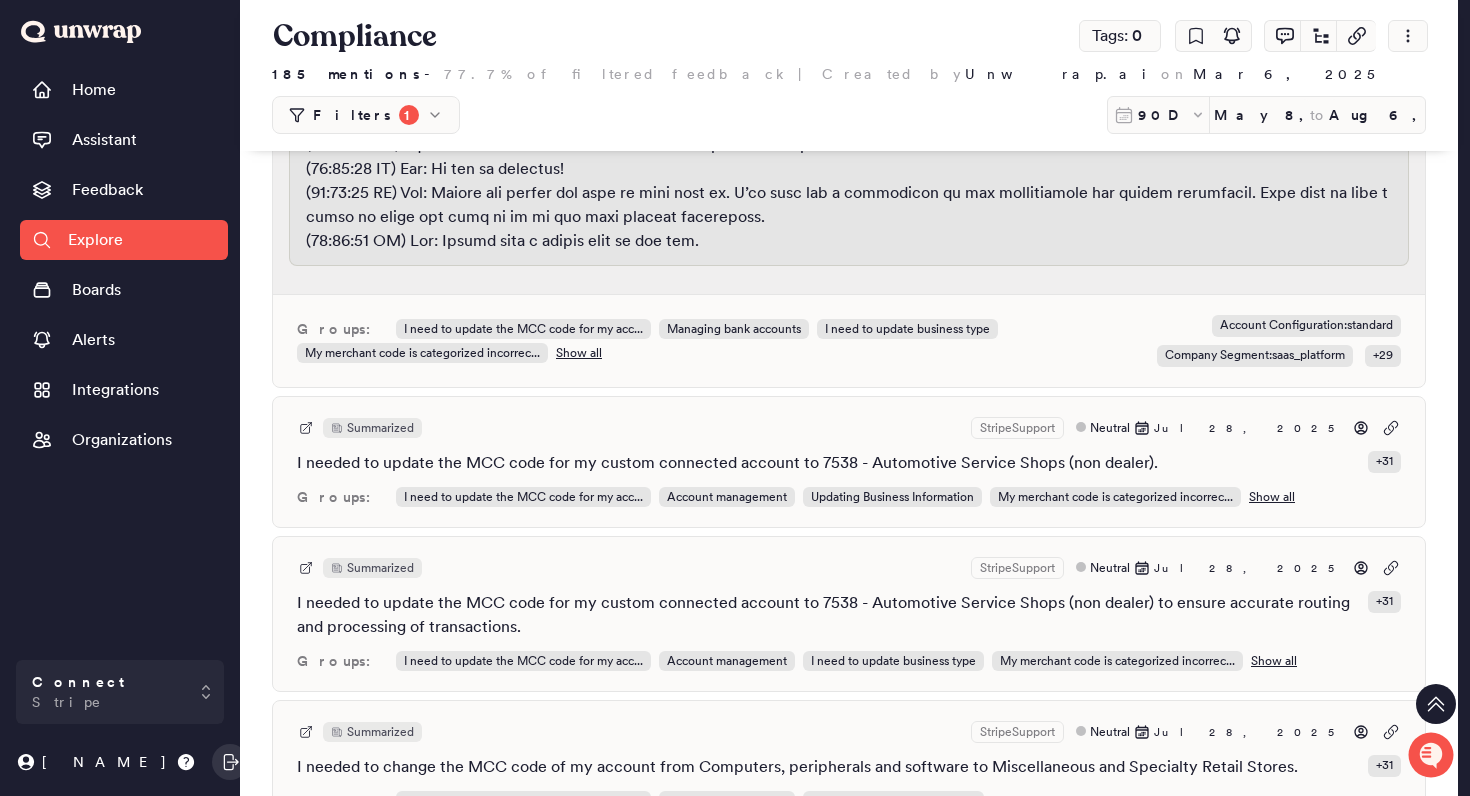 click on "Summarized StripeSupport Neutral Jul 28, 2025" at bounding box center [849, 428] 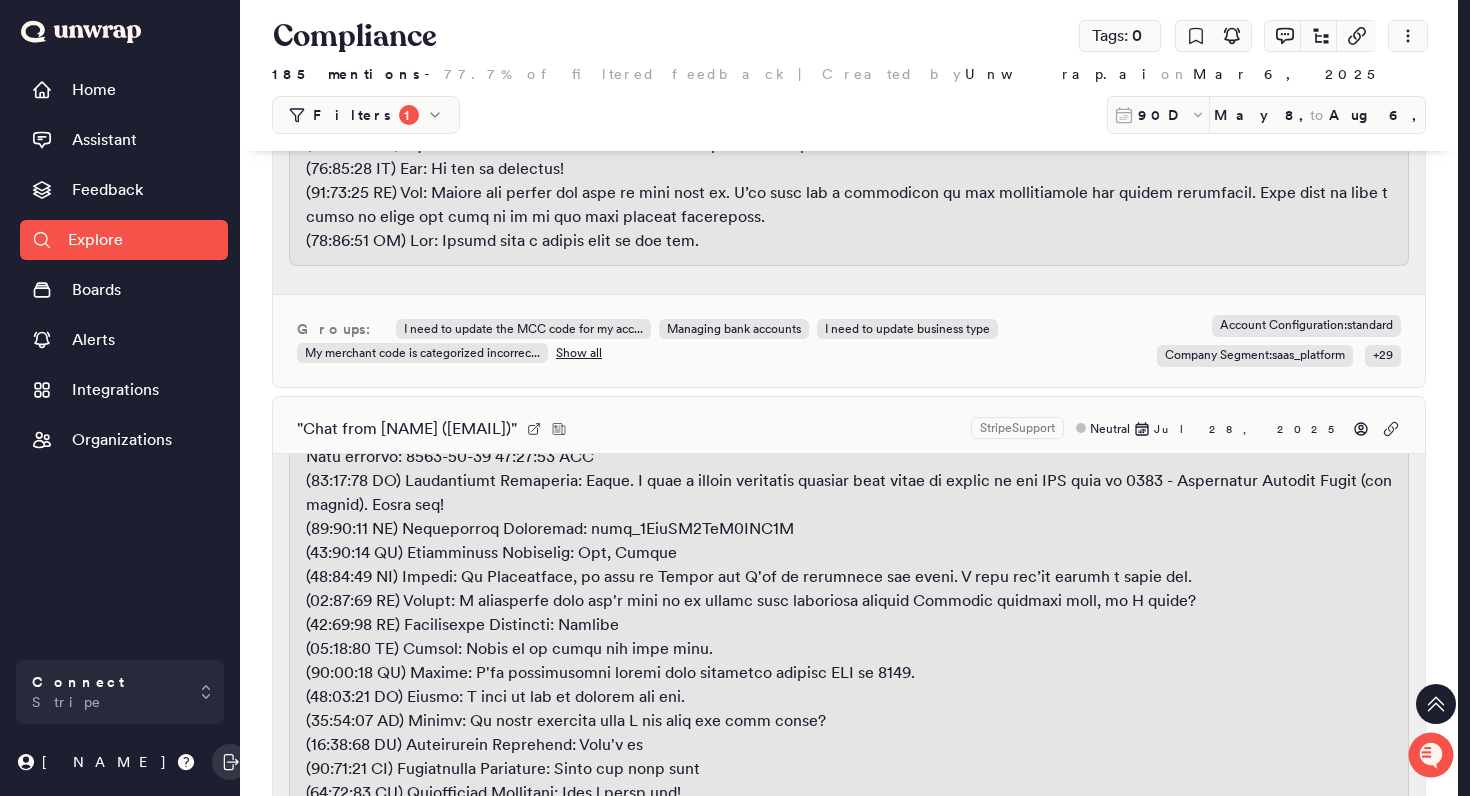 scroll, scrollTop: 286, scrollLeft: 0, axis: vertical 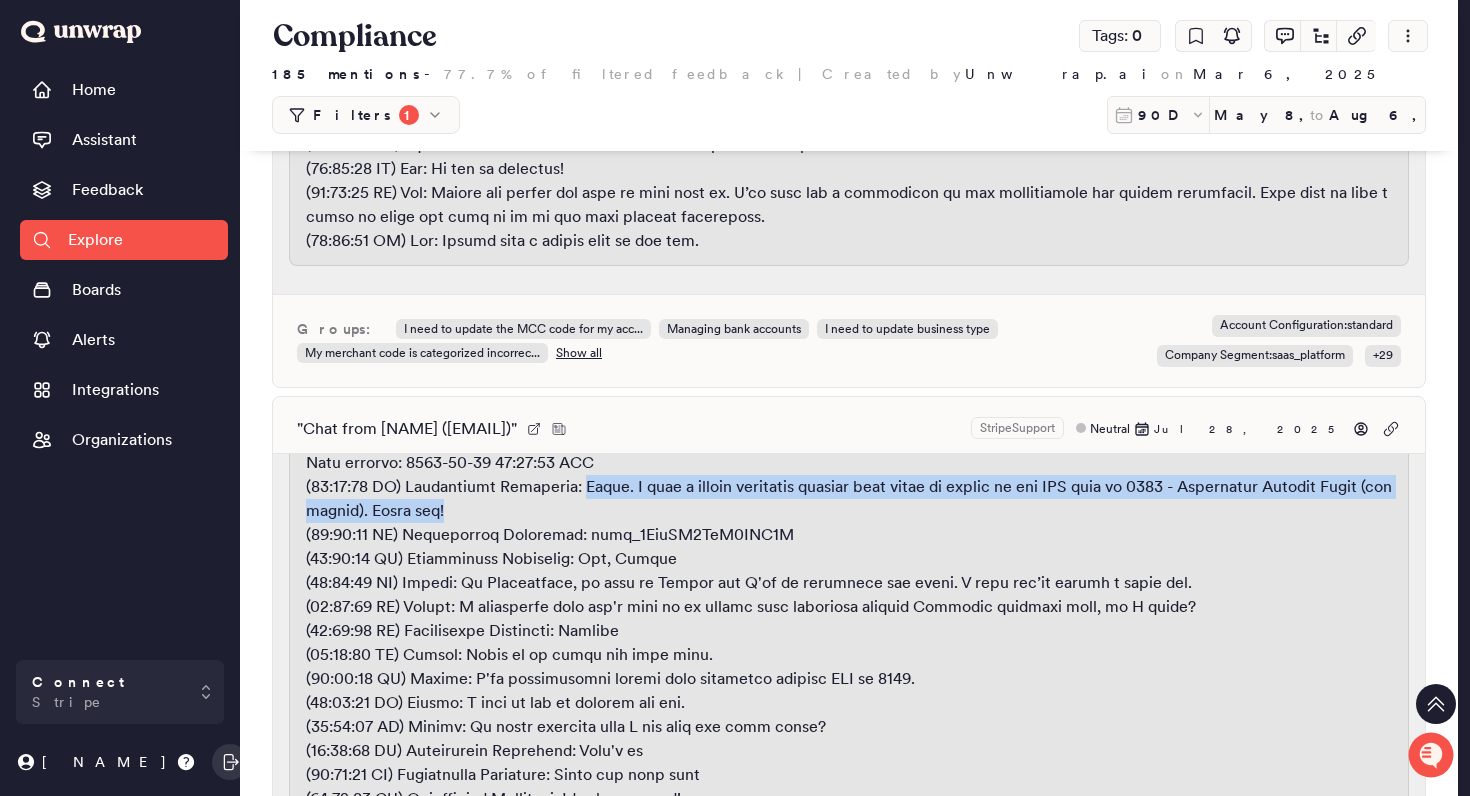 drag, startPoint x: 572, startPoint y: 508, endPoint x: 582, endPoint y: 486, distance: 24.166092 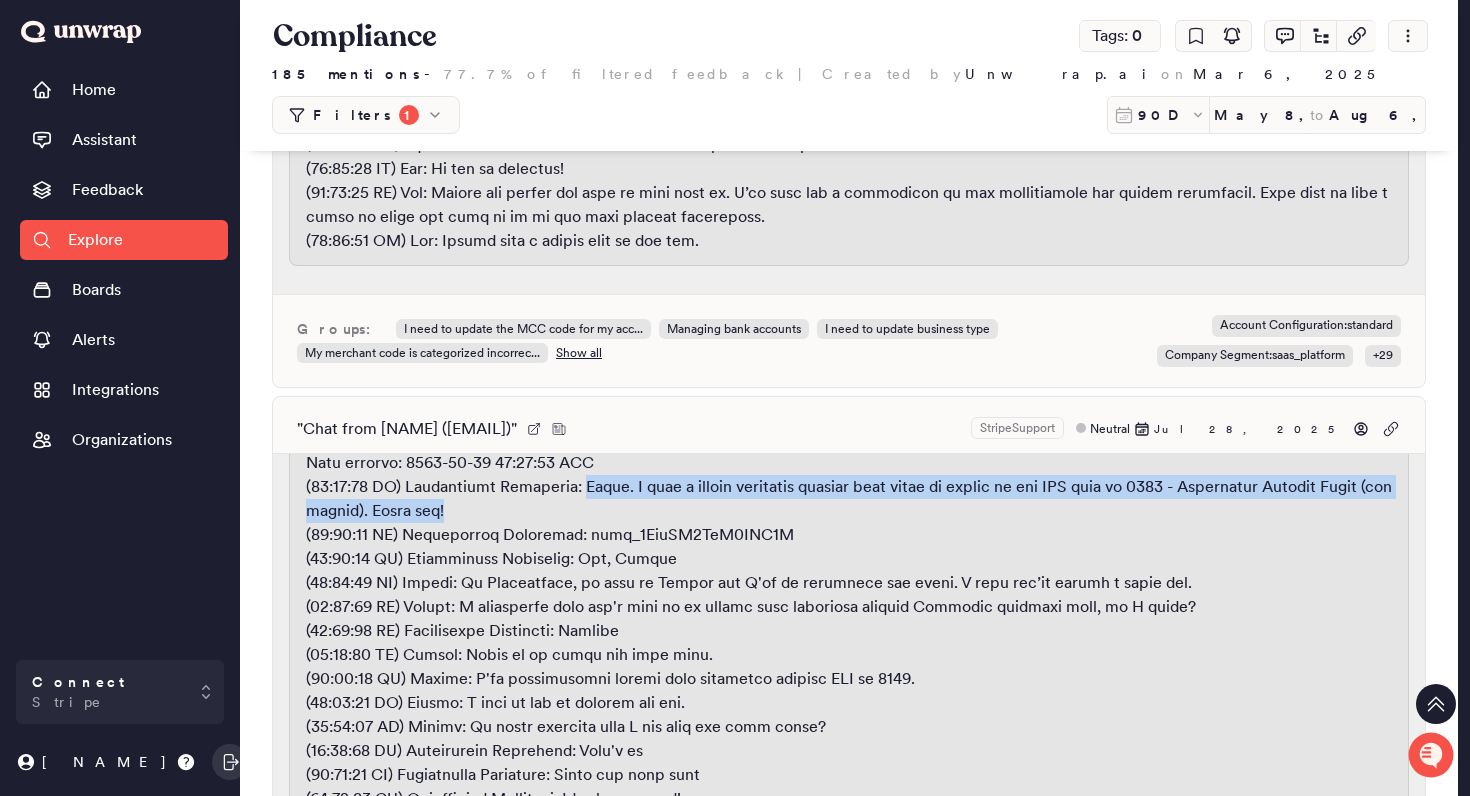 click at bounding box center (849, 583) 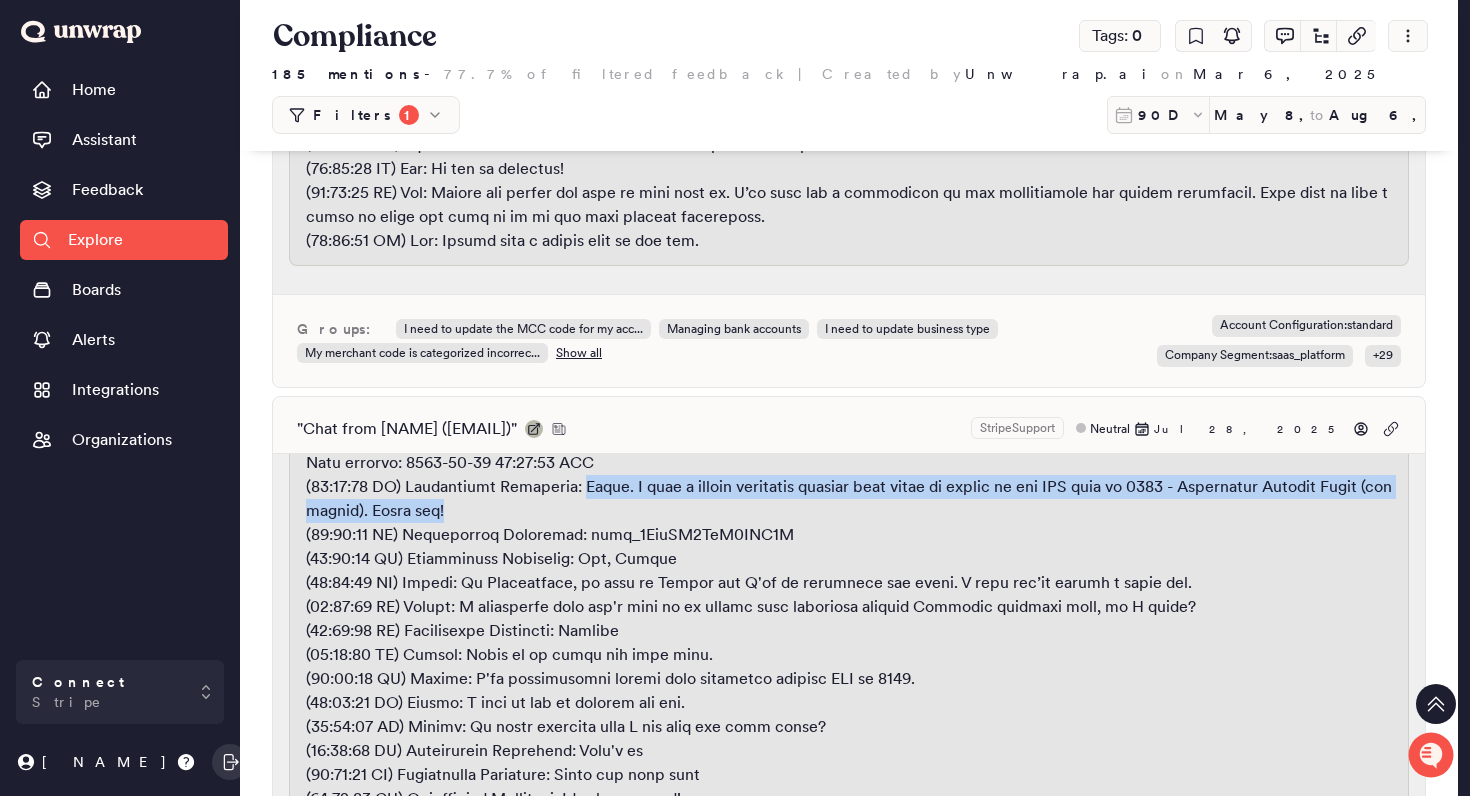 click 